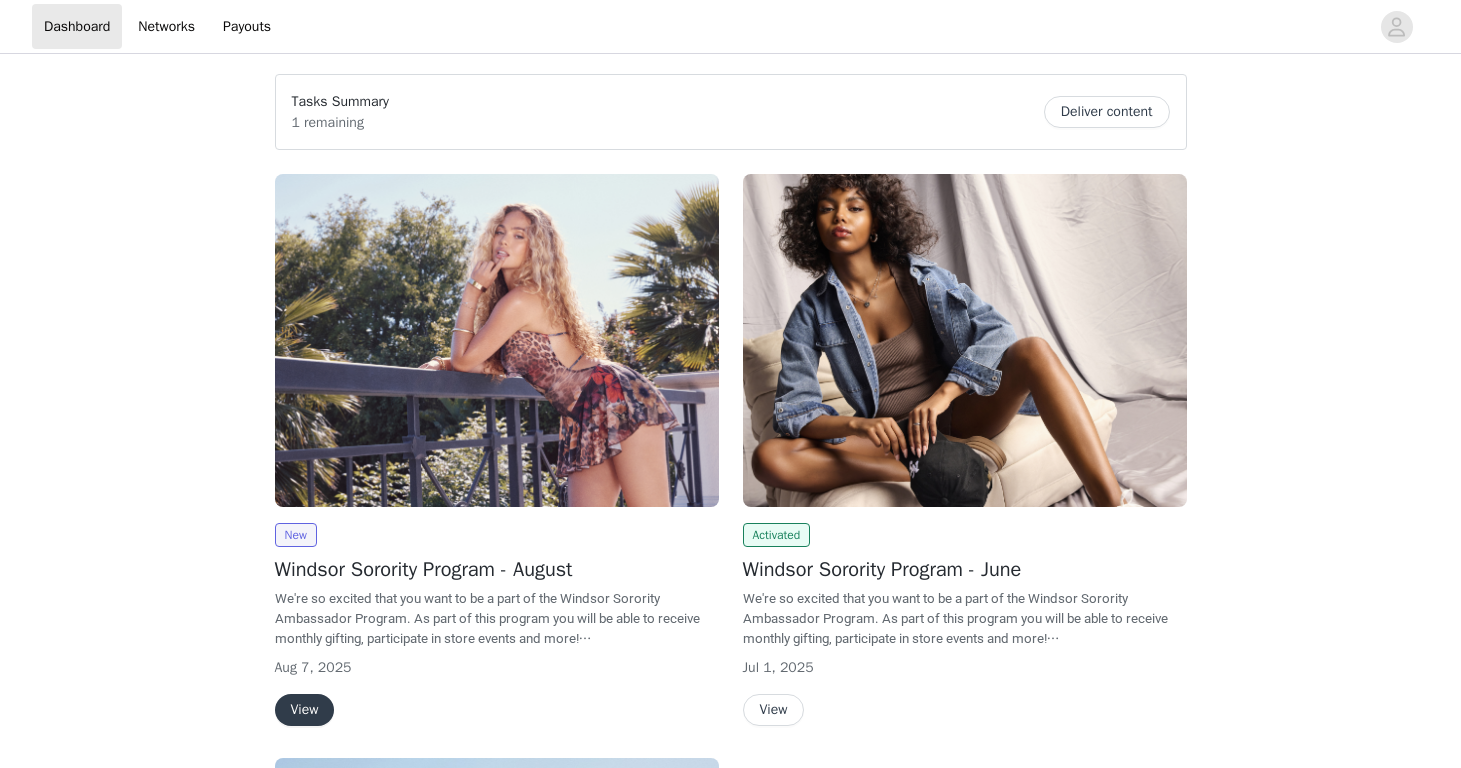 scroll, scrollTop: 0, scrollLeft: 0, axis: both 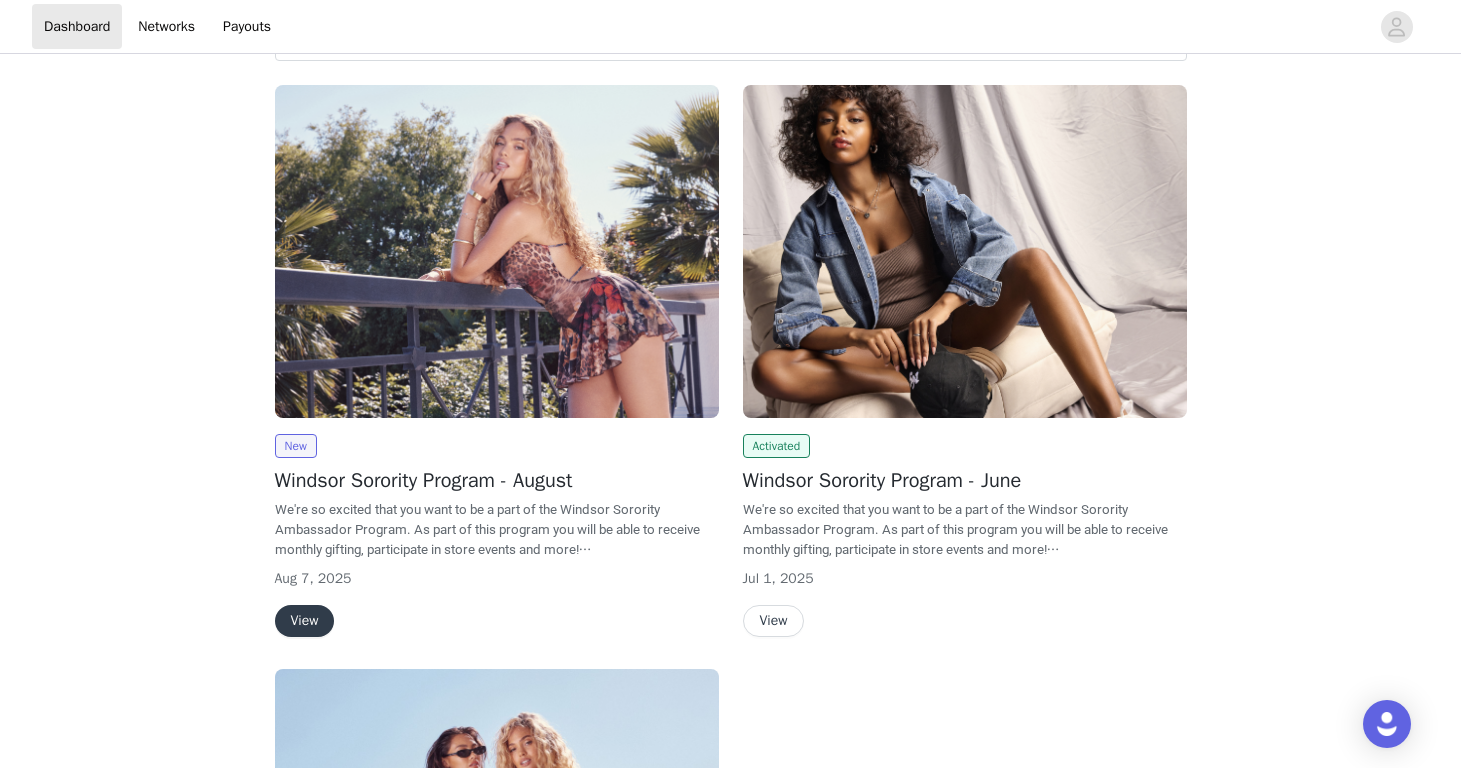 click on "View" at bounding box center [305, 621] 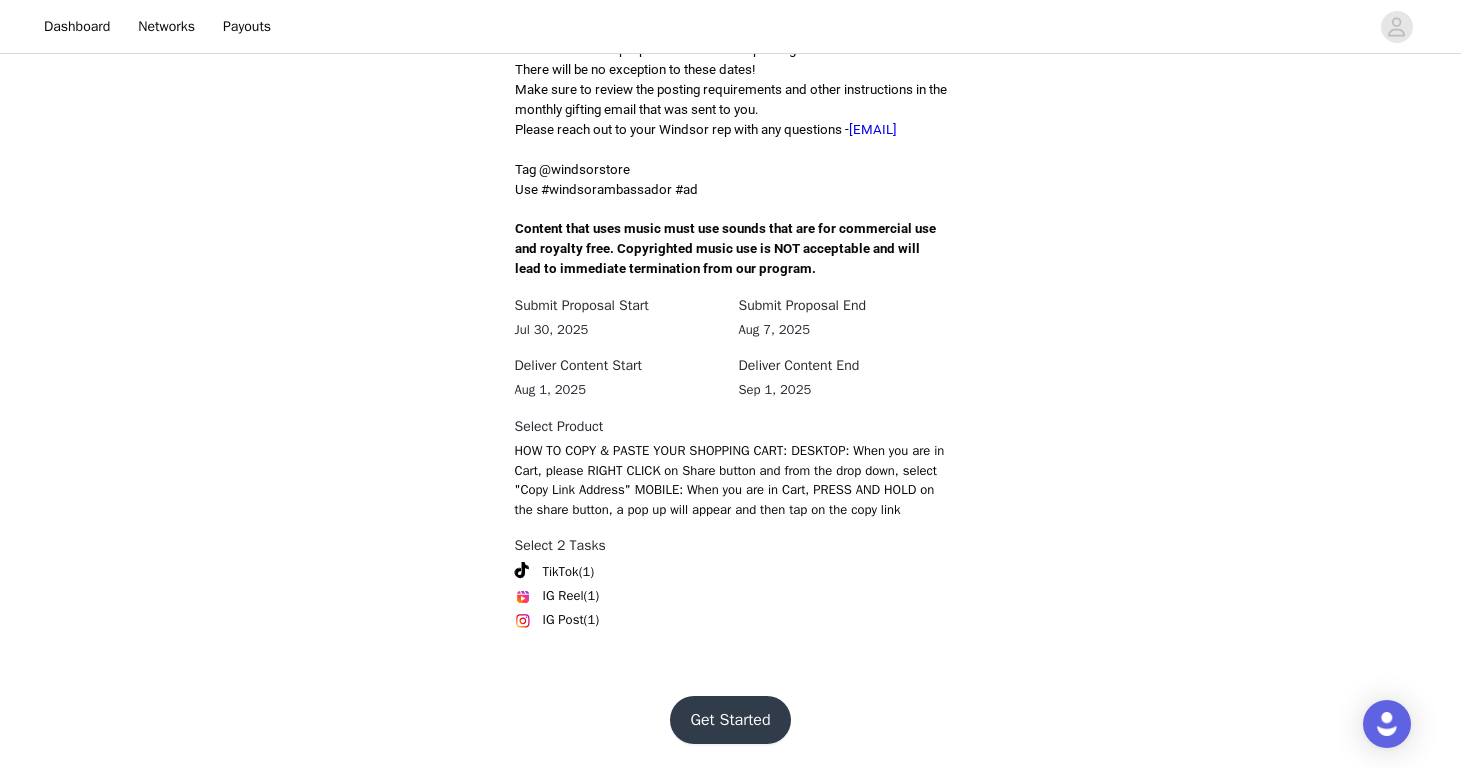 scroll, scrollTop: 592, scrollLeft: 0, axis: vertical 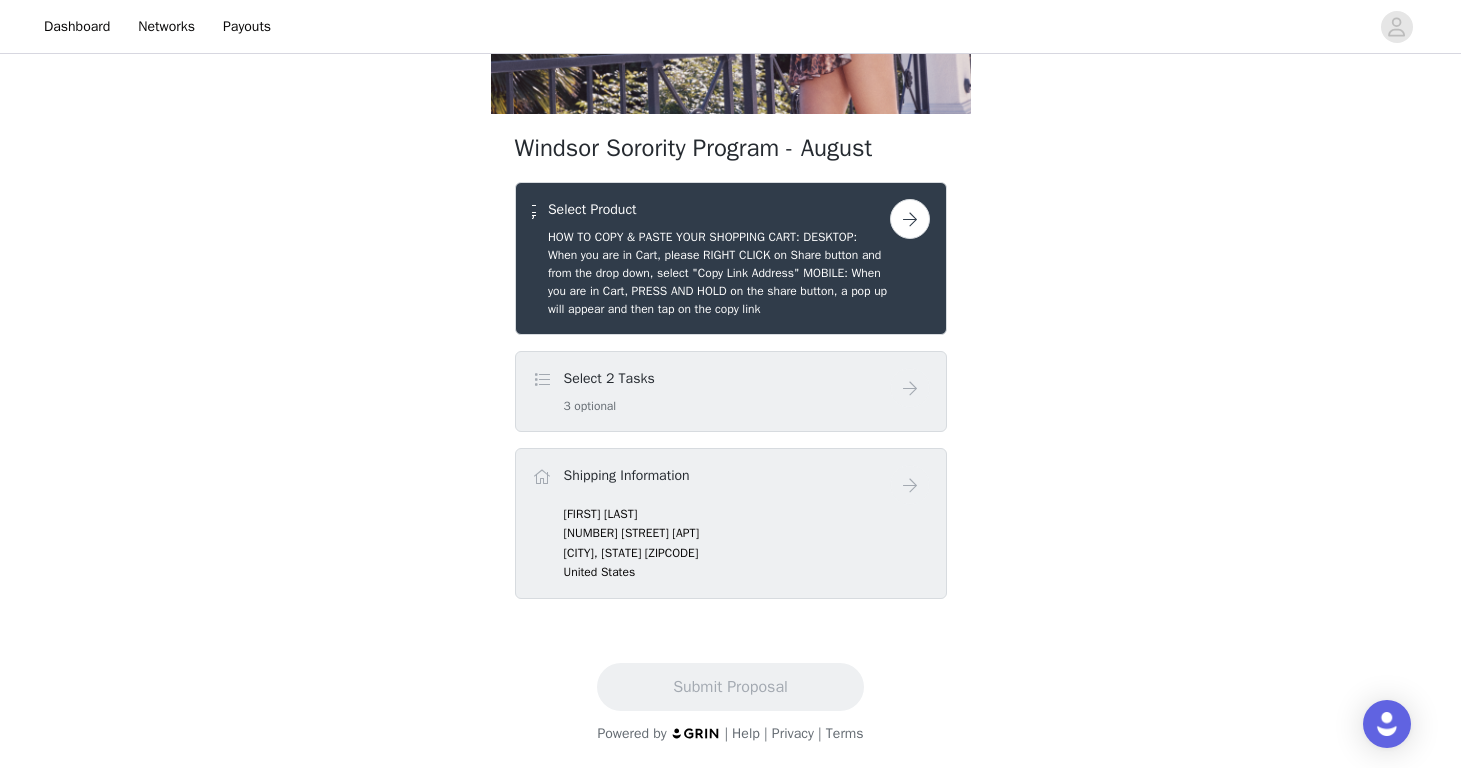 click at bounding box center [910, 219] 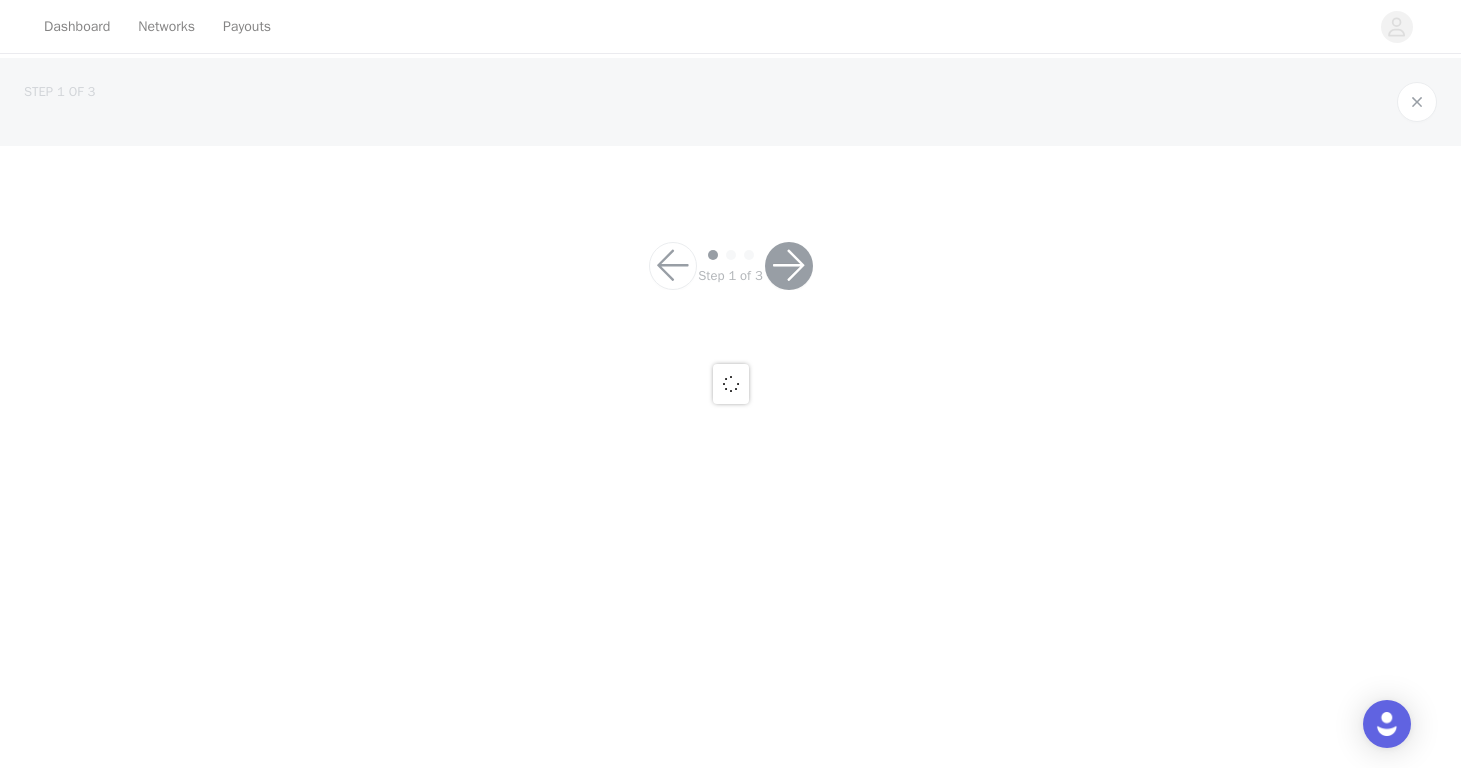 scroll, scrollTop: 0, scrollLeft: 0, axis: both 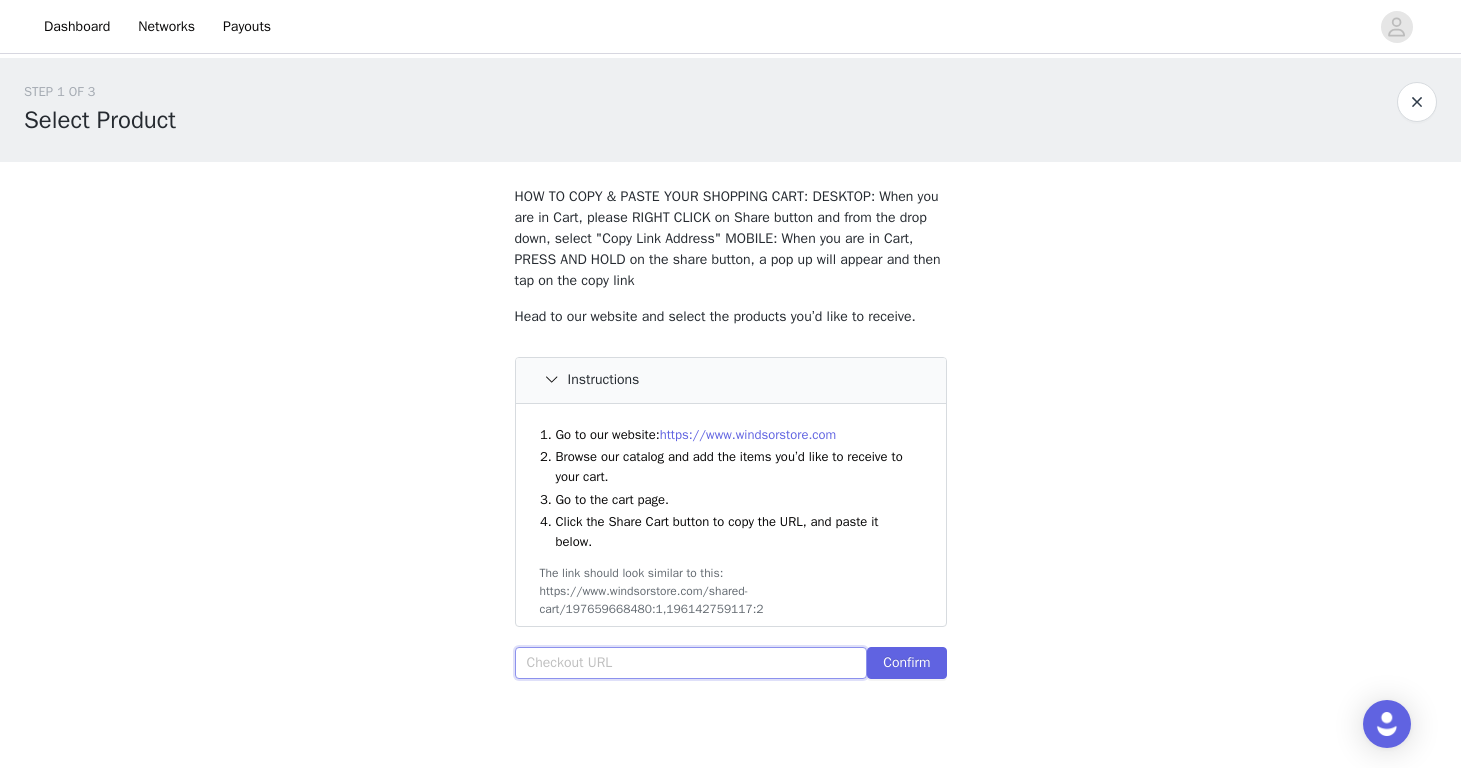 click at bounding box center (691, 663) 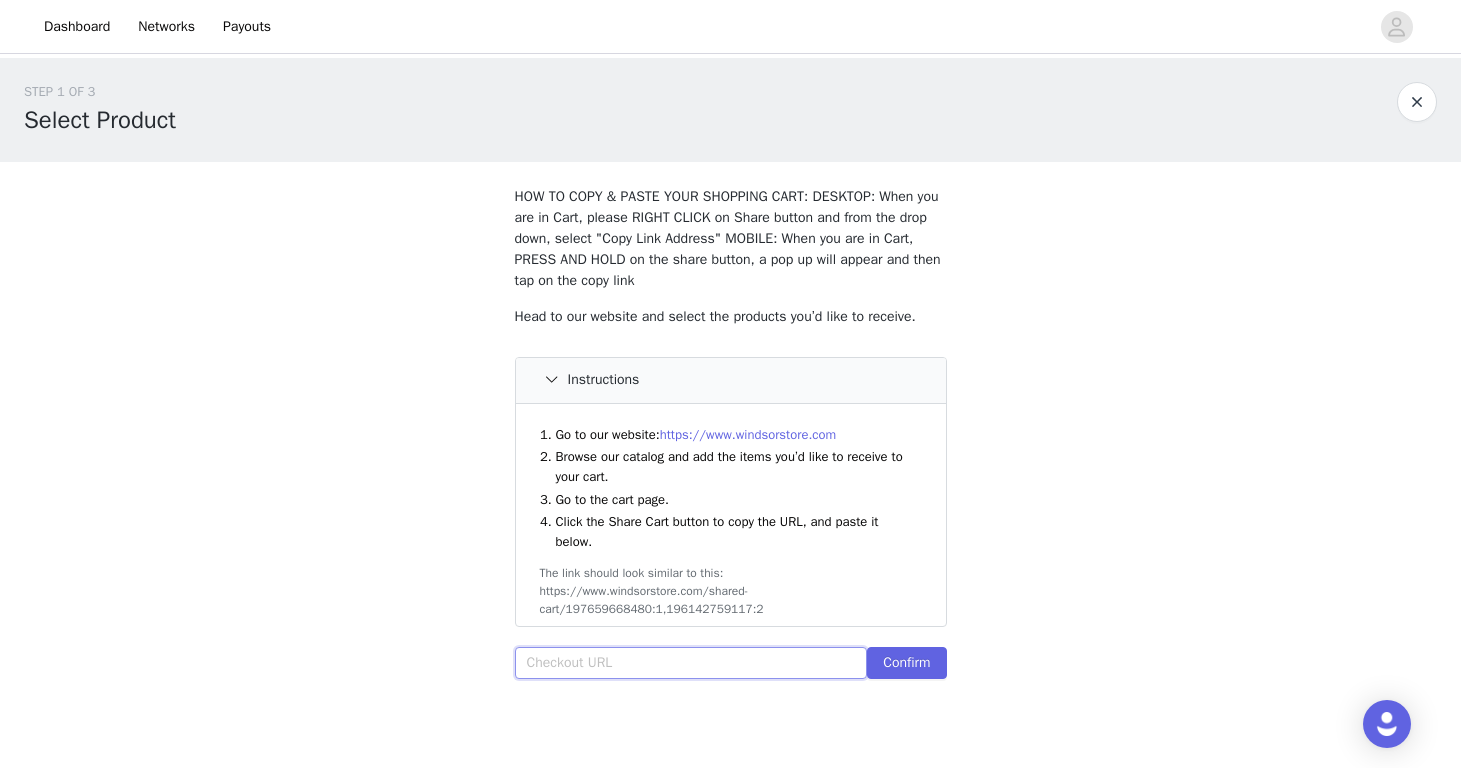 paste on "https://www.windsorstore.com/cart/43462780059699:1,42956361531443:1,42853195939891:1,42853194924083:1,43292763455539:1,43292763521075:1,43292759294003:2" 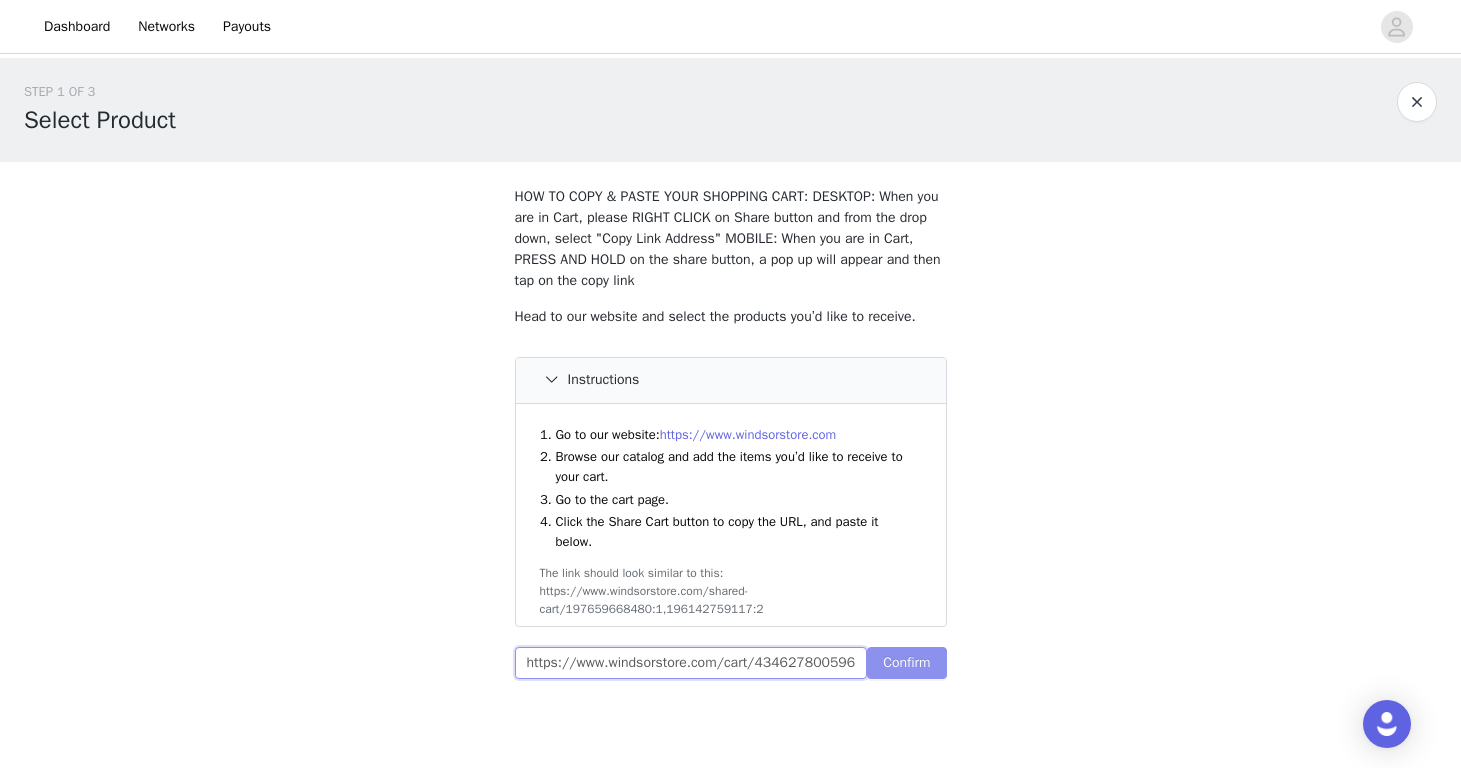 type on "https://www.windsorstore.com/cart/43462780059699:1,42956361531443:1,42853195939891:1,42853194924083:1,43292763455539:1,43292763521075:1,43292759294003:2" 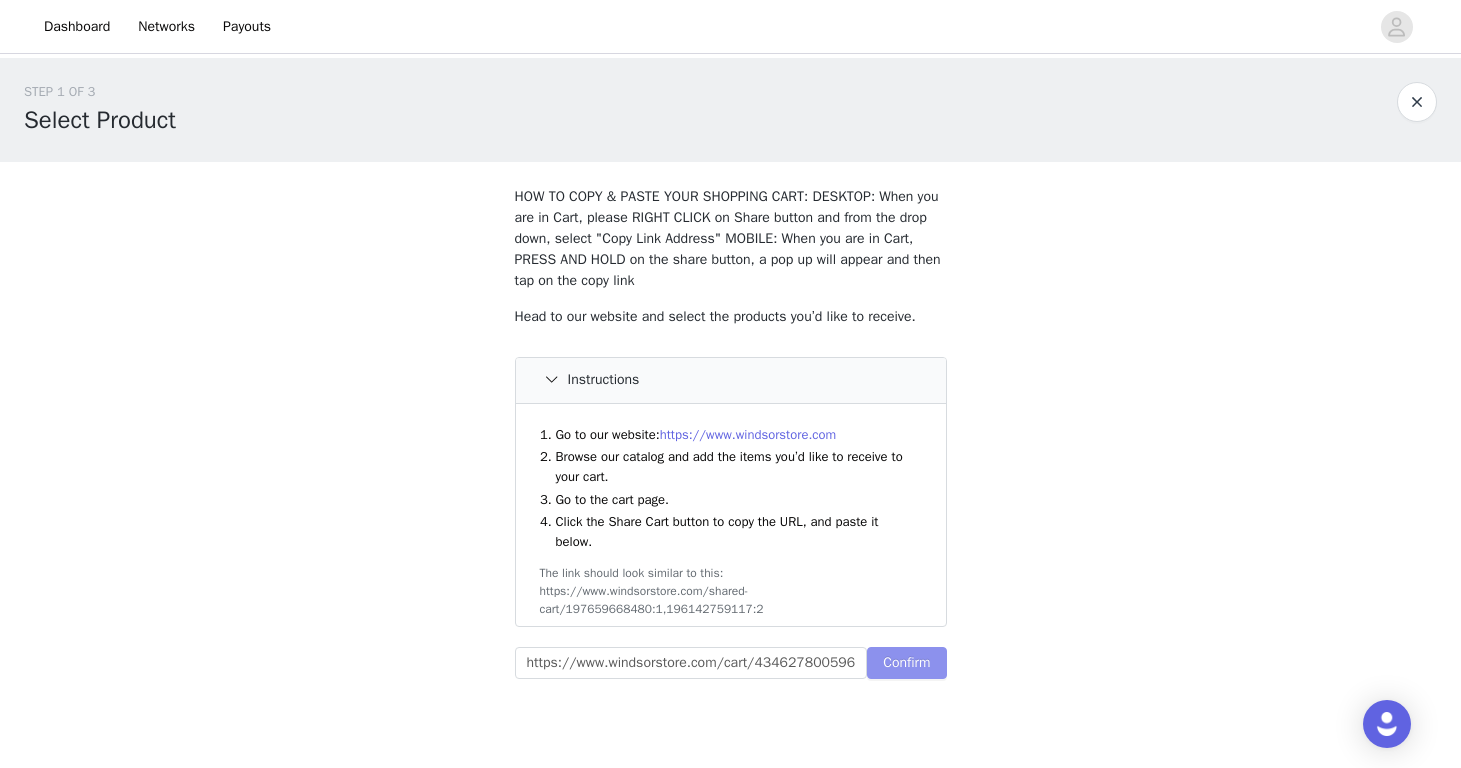 click on "Confirm" at bounding box center (906, 663) 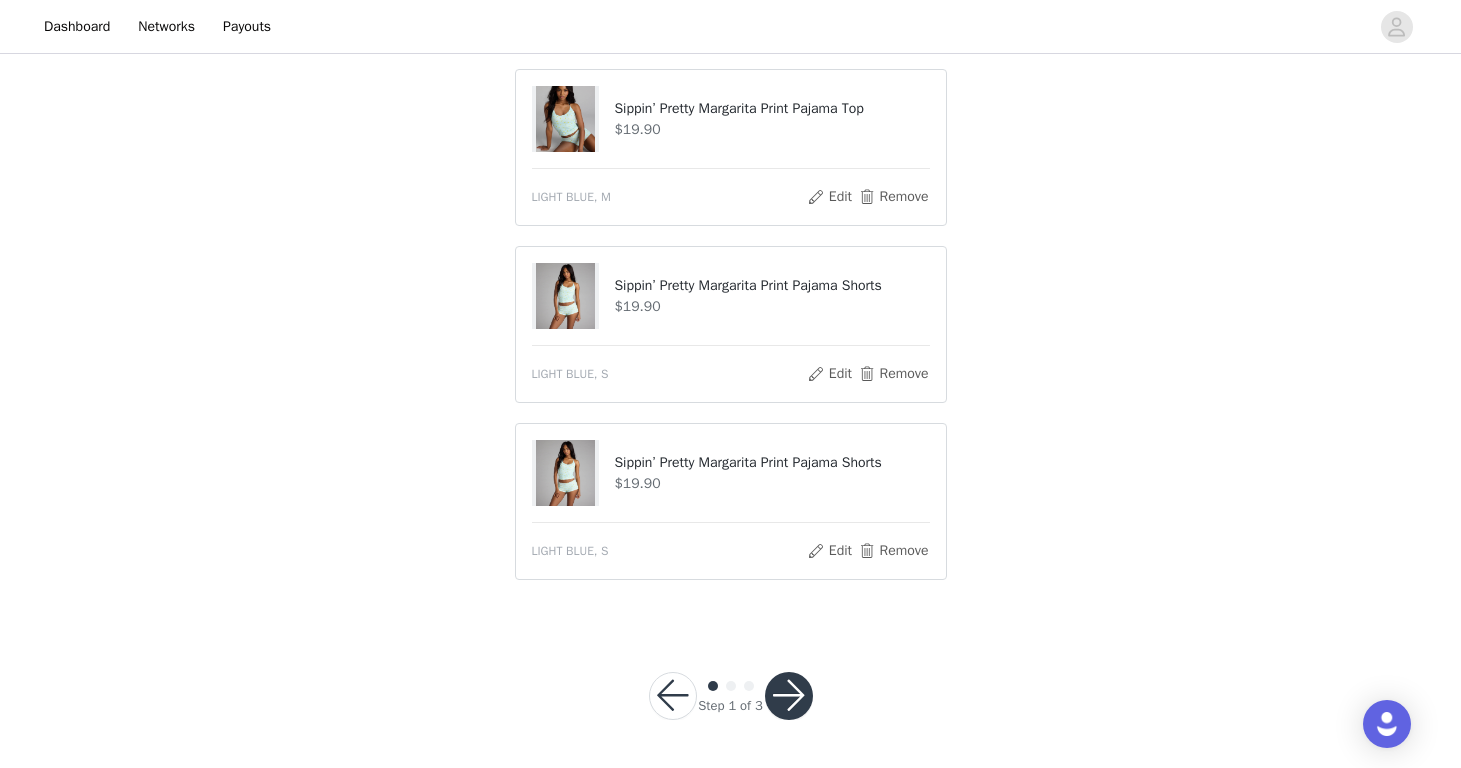 scroll, scrollTop: 1502, scrollLeft: 0, axis: vertical 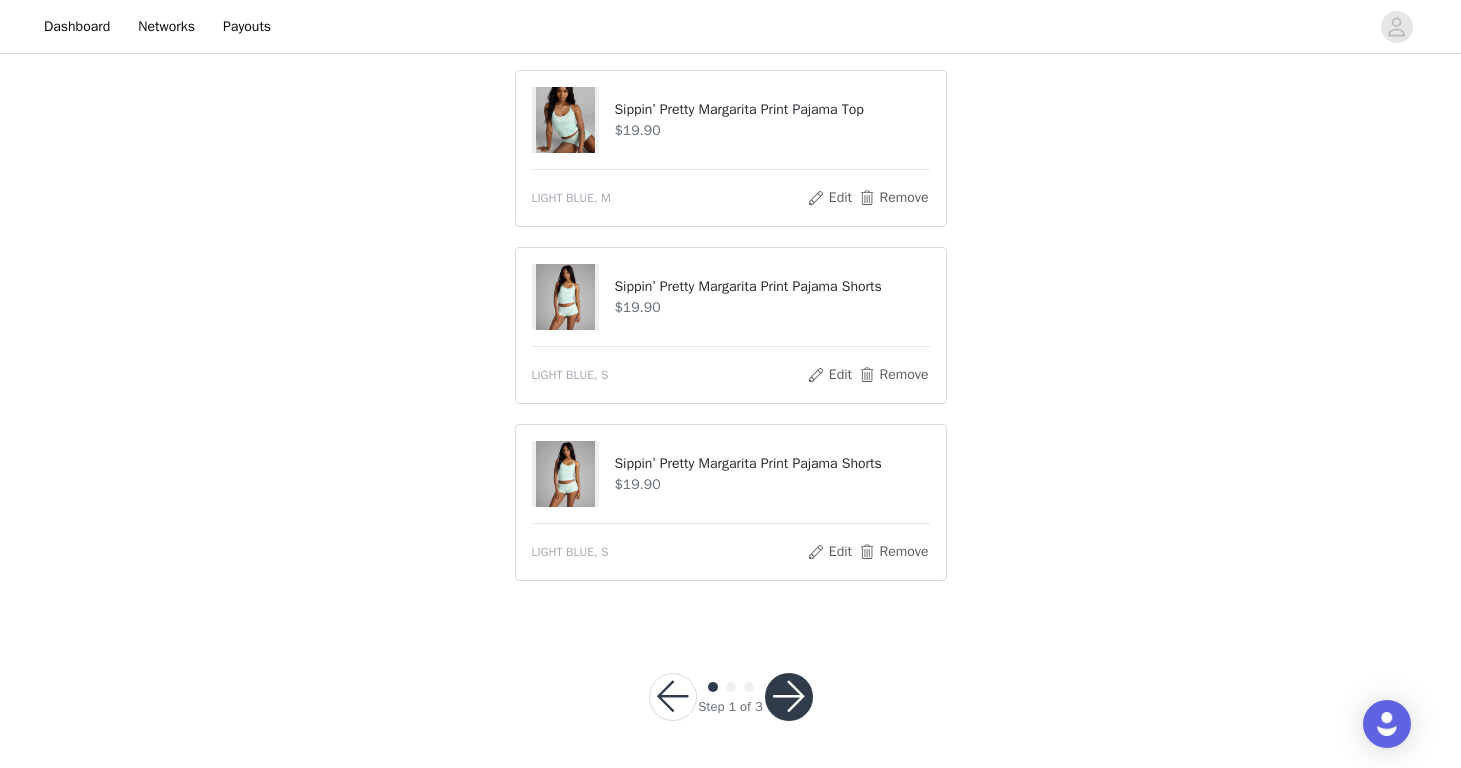 click at bounding box center (789, 697) 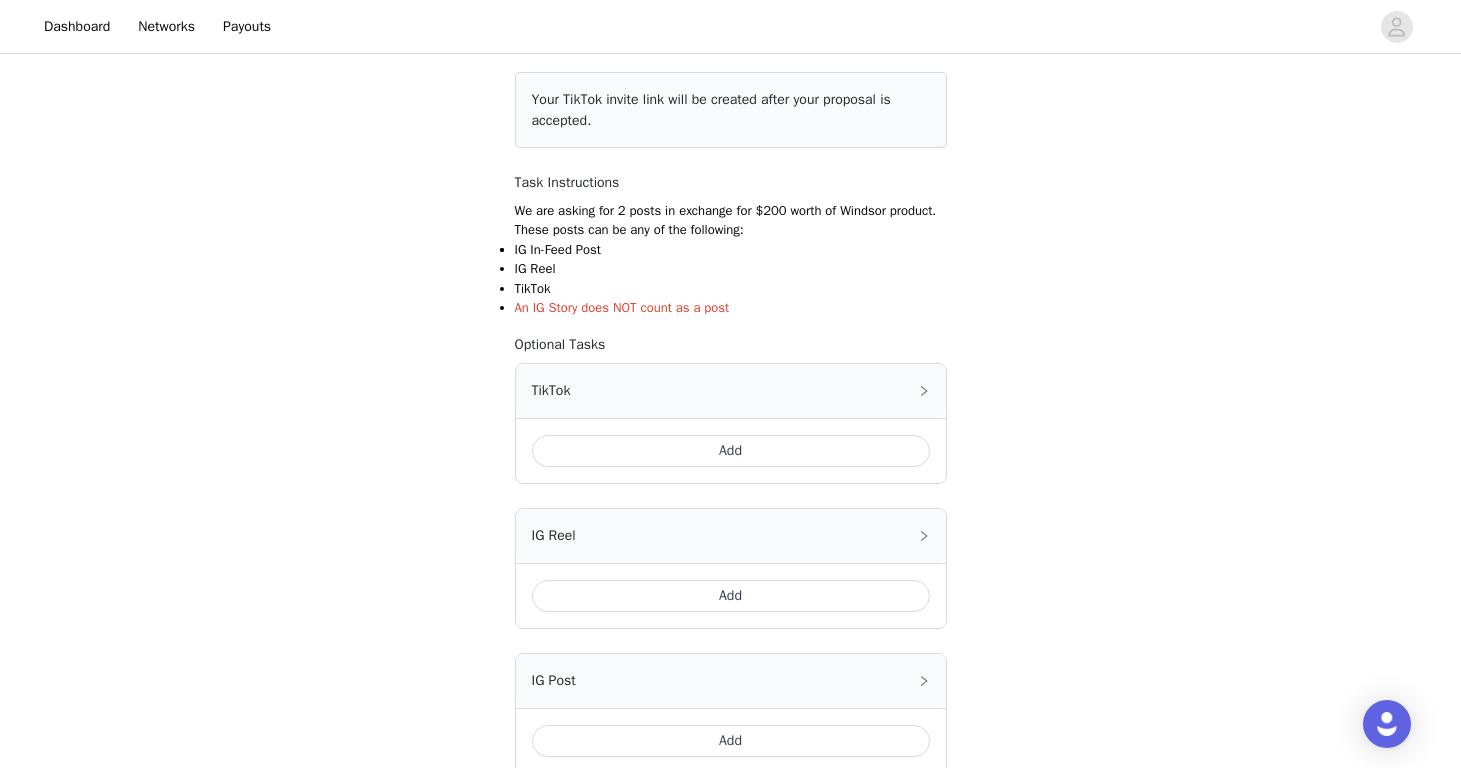scroll, scrollTop: 253, scrollLeft: 0, axis: vertical 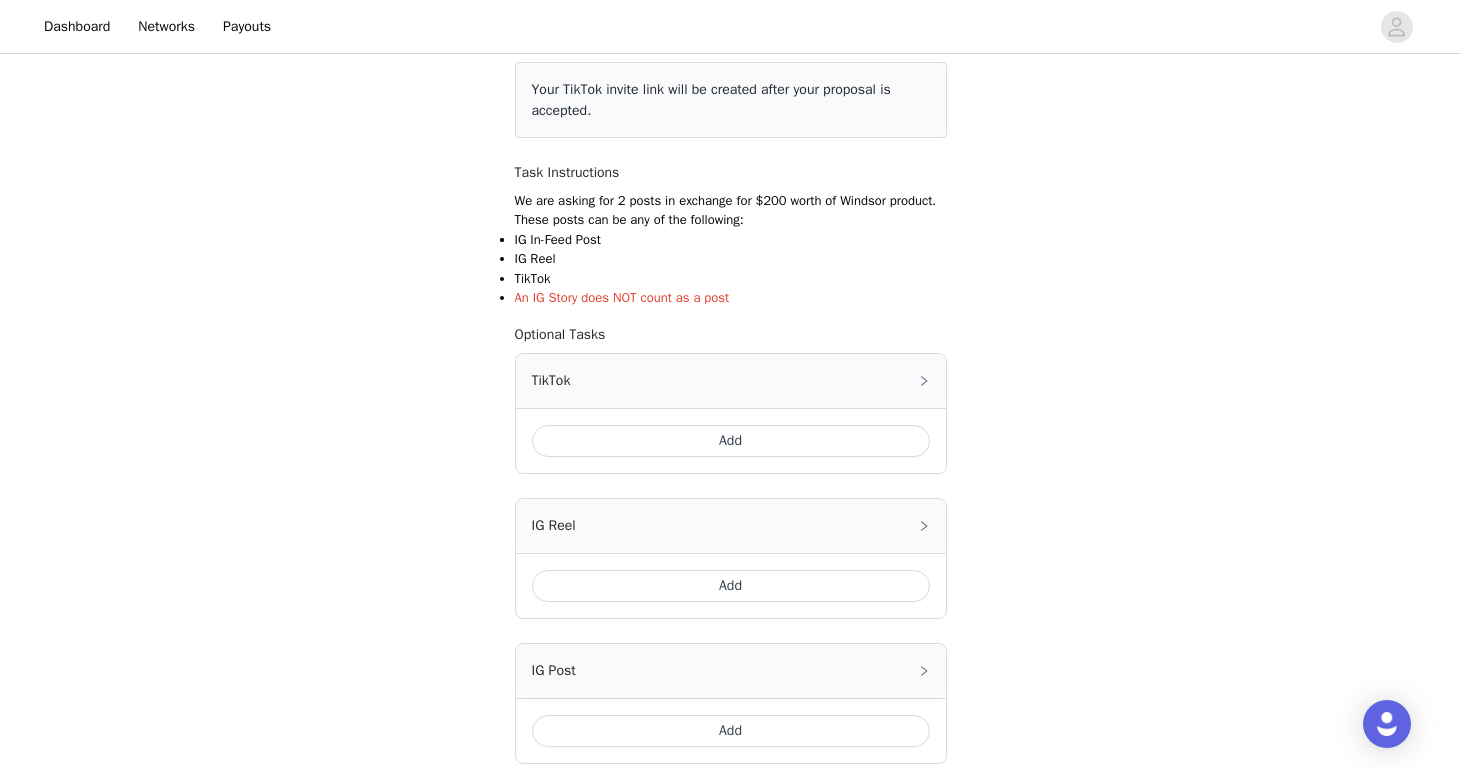 click on "Add" at bounding box center (731, 441) 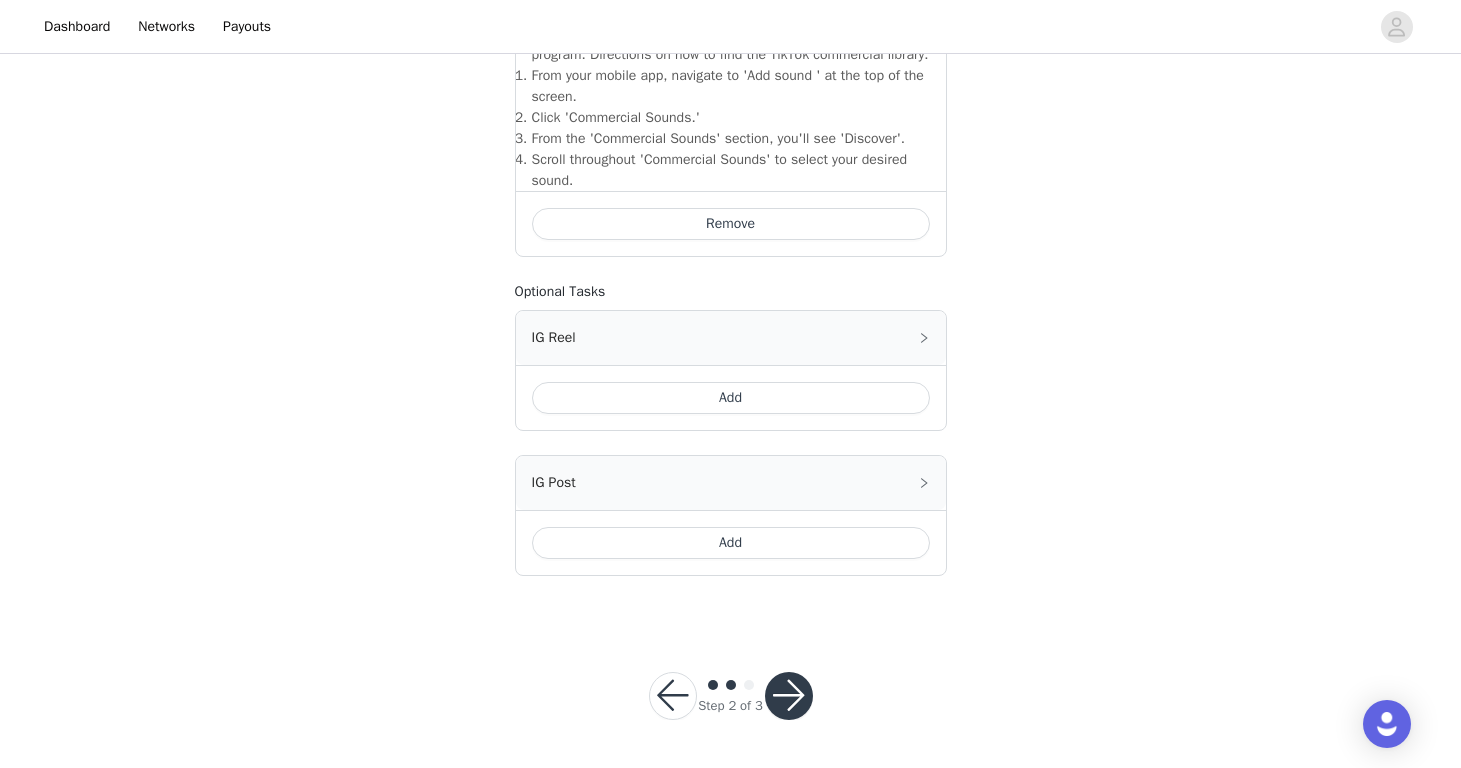 scroll, scrollTop: 774, scrollLeft: 0, axis: vertical 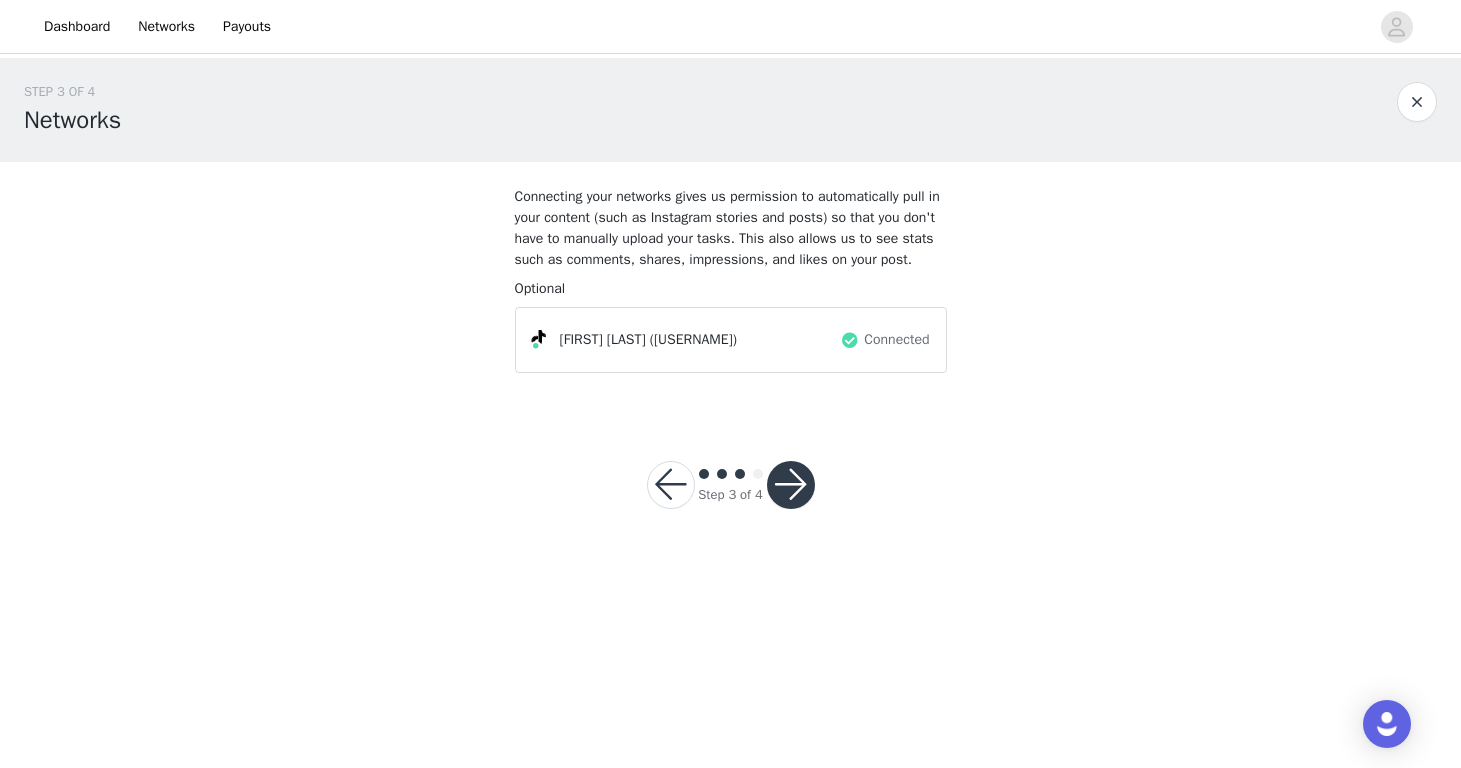 click at bounding box center [791, 485] 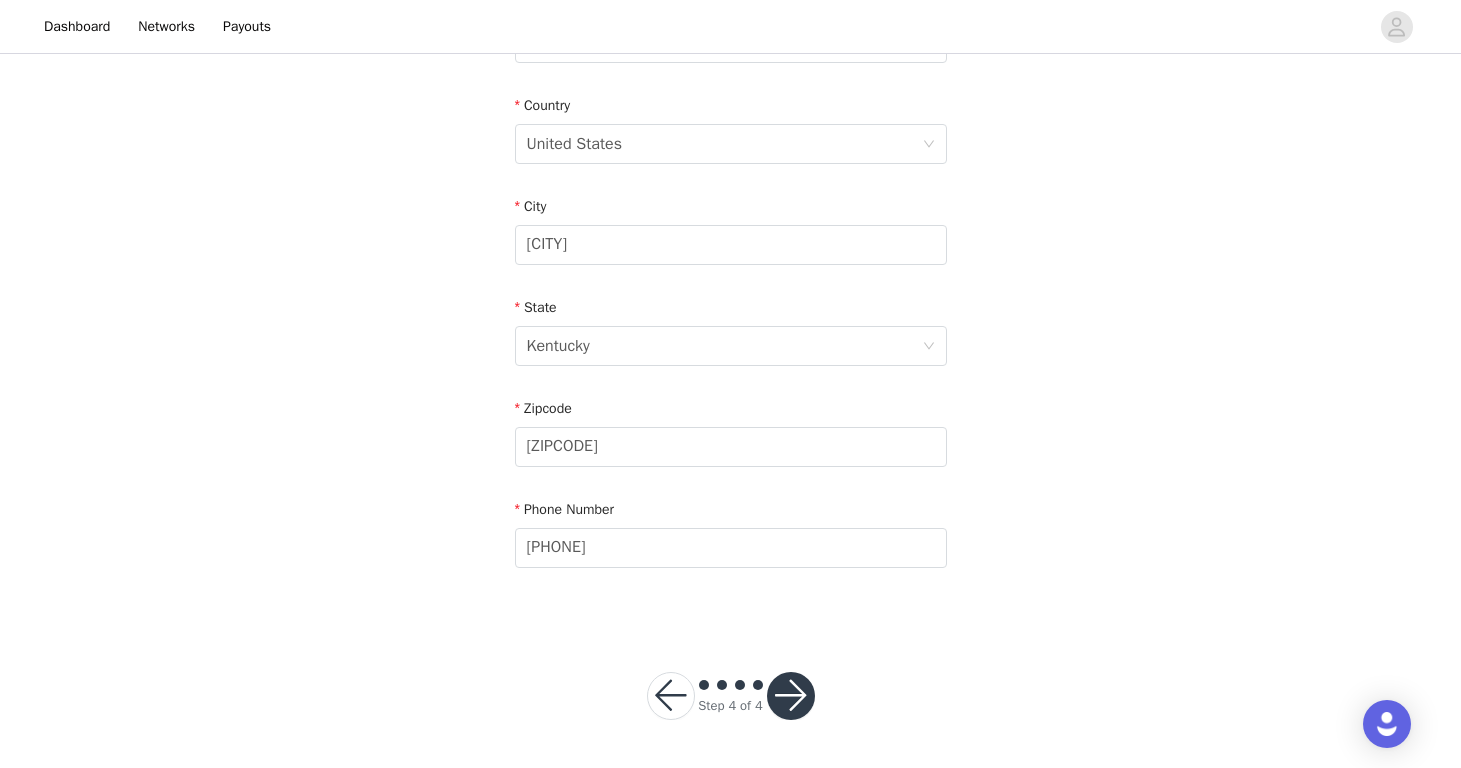 scroll, scrollTop: 595, scrollLeft: 0, axis: vertical 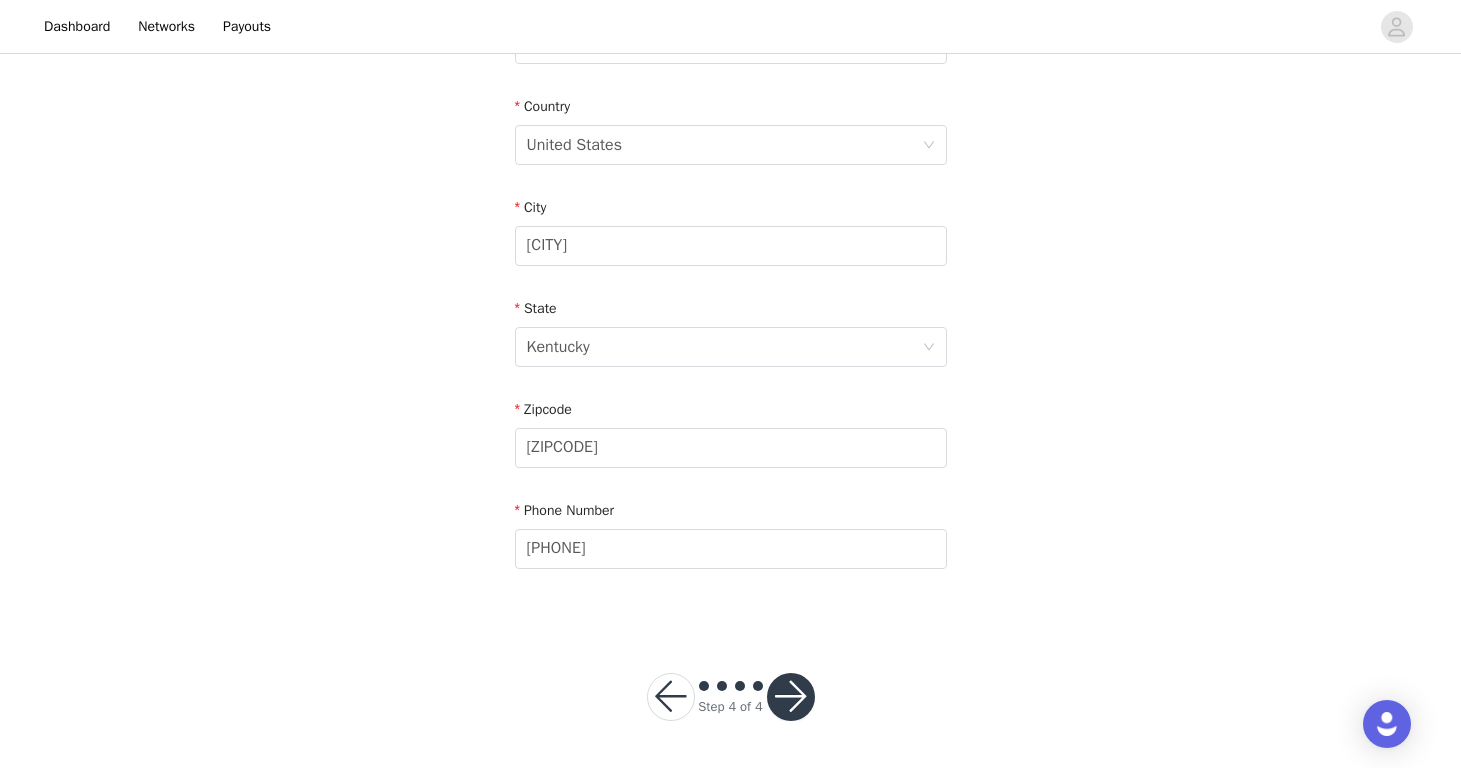 click at bounding box center [671, 697] 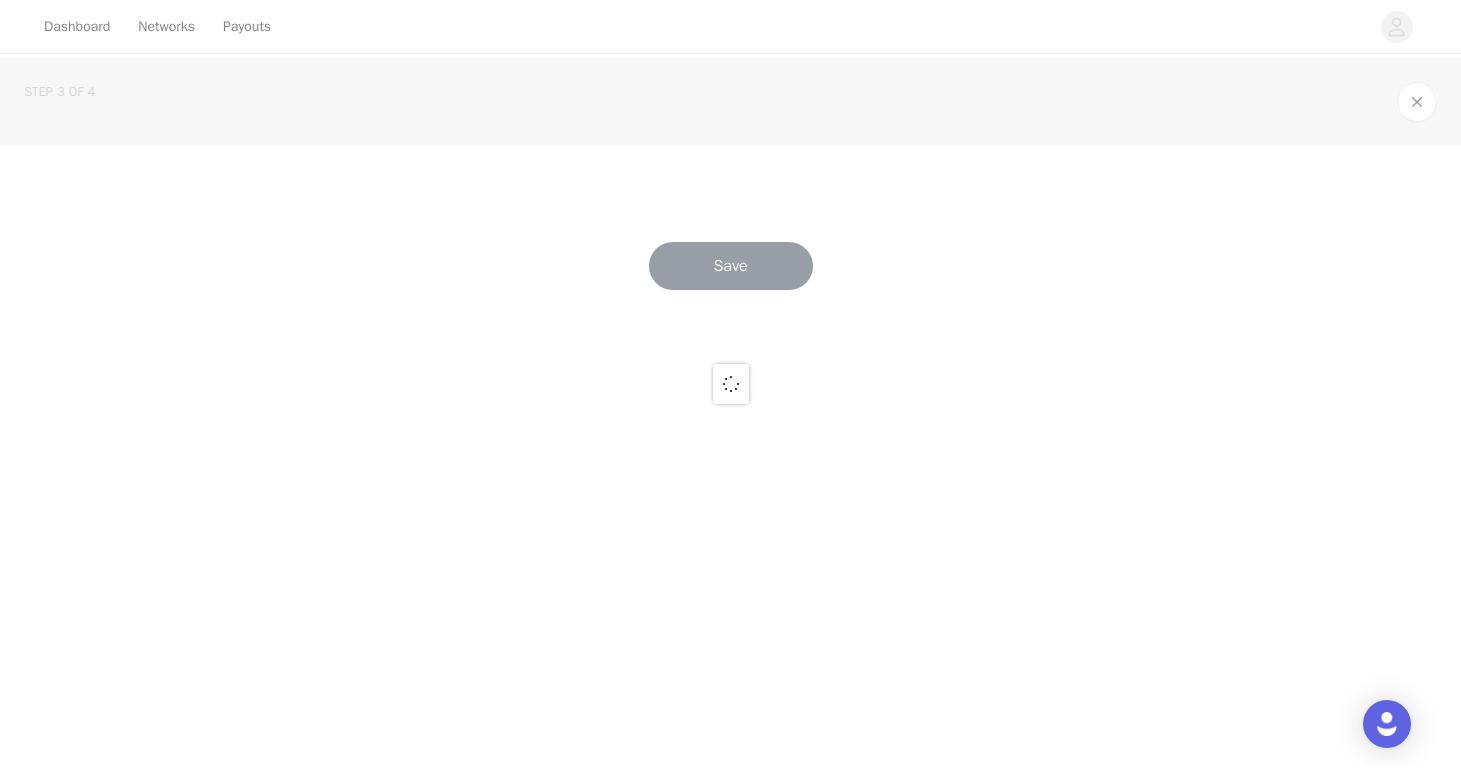 scroll, scrollTop: 0, scrollLeft: 0, axis: both 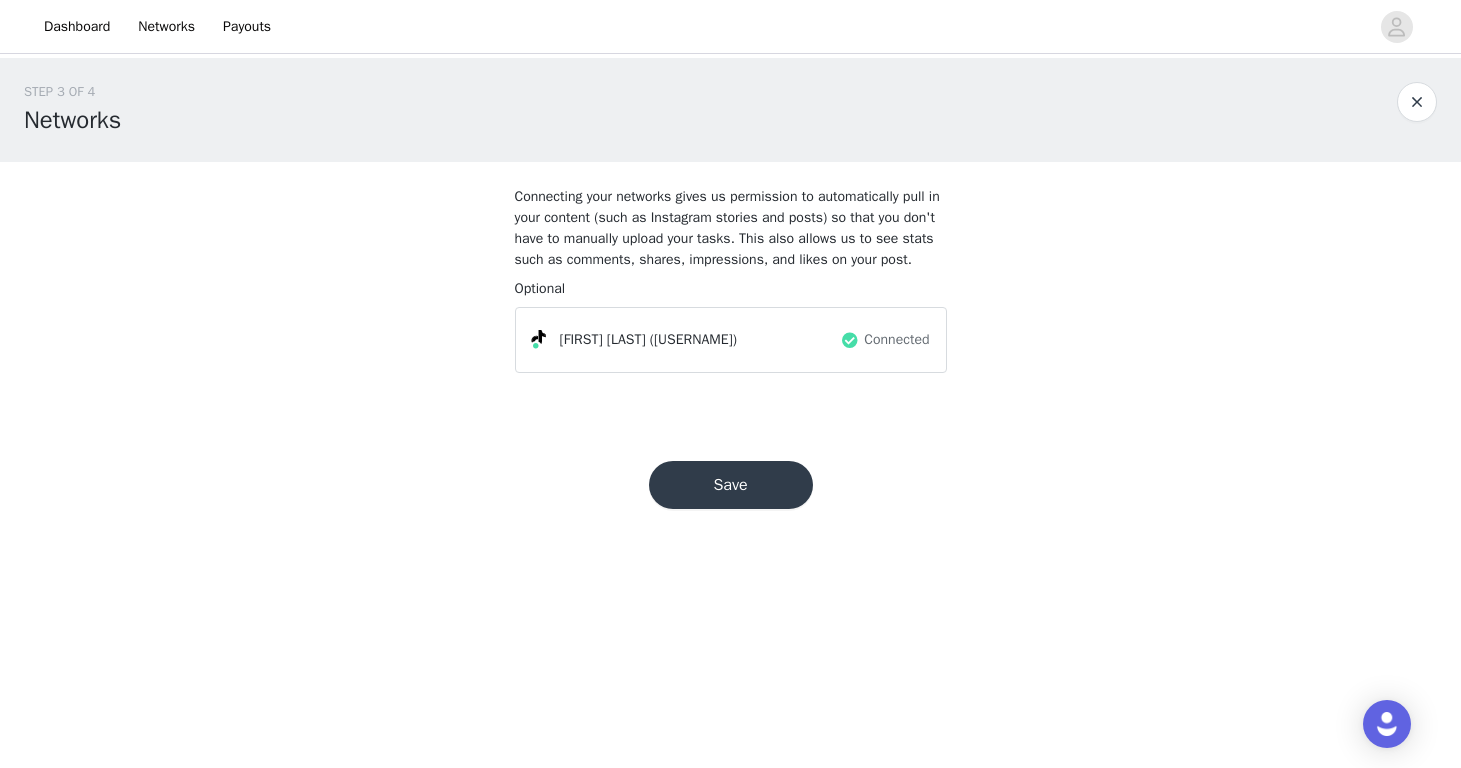 click at bounding box center [1417, 102] 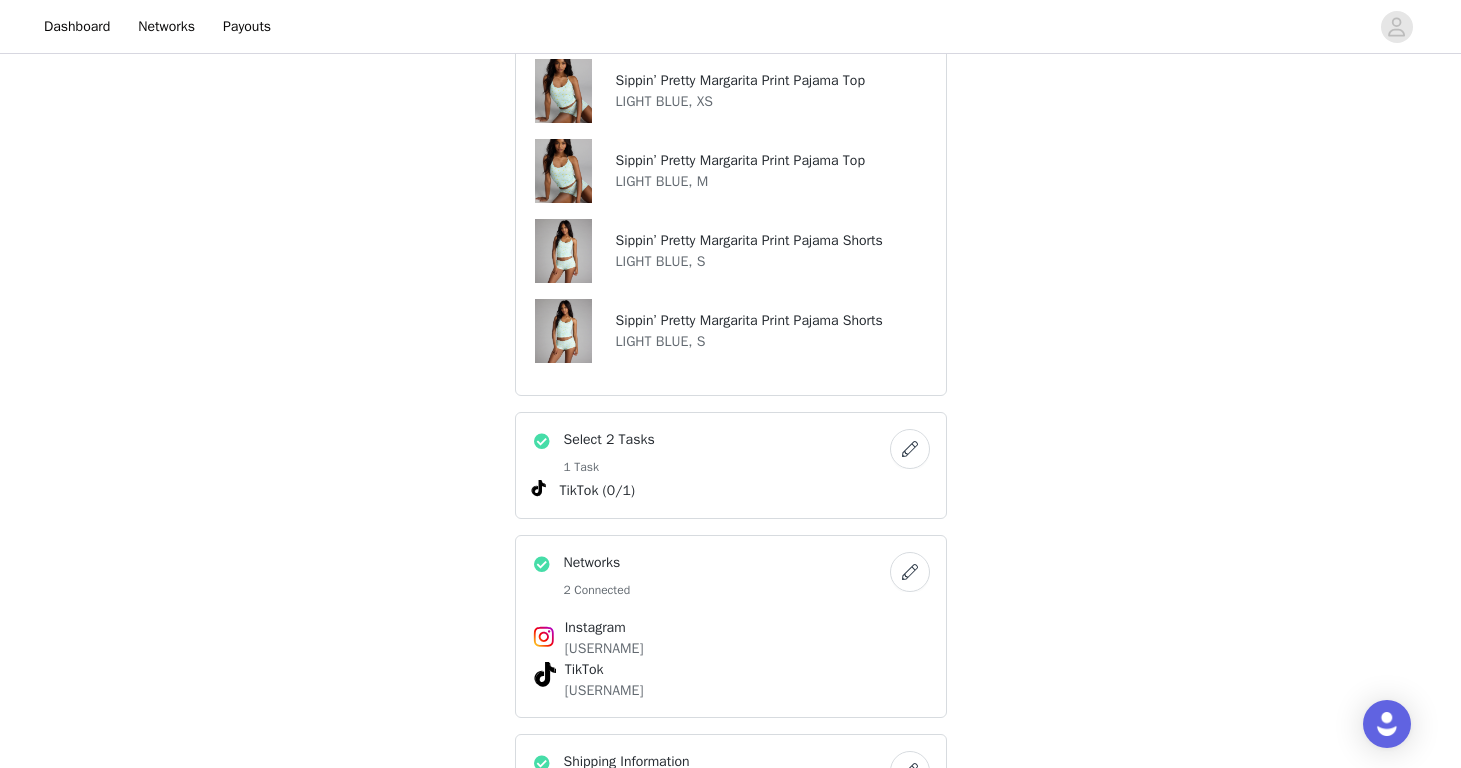 scroll, scrollTop: 1020, scrollLeft: 0, axis: vertical 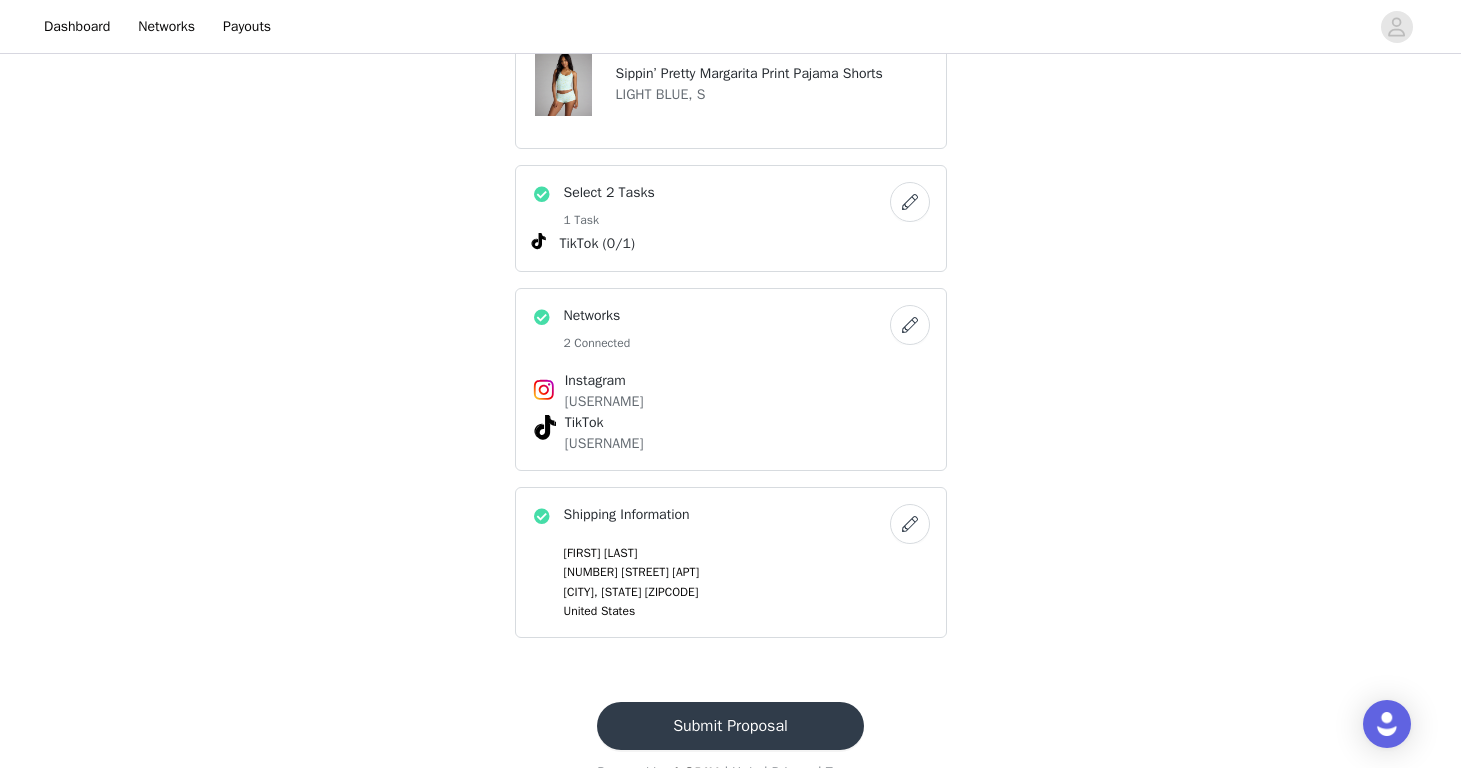 click at bounding box center (910, 524) 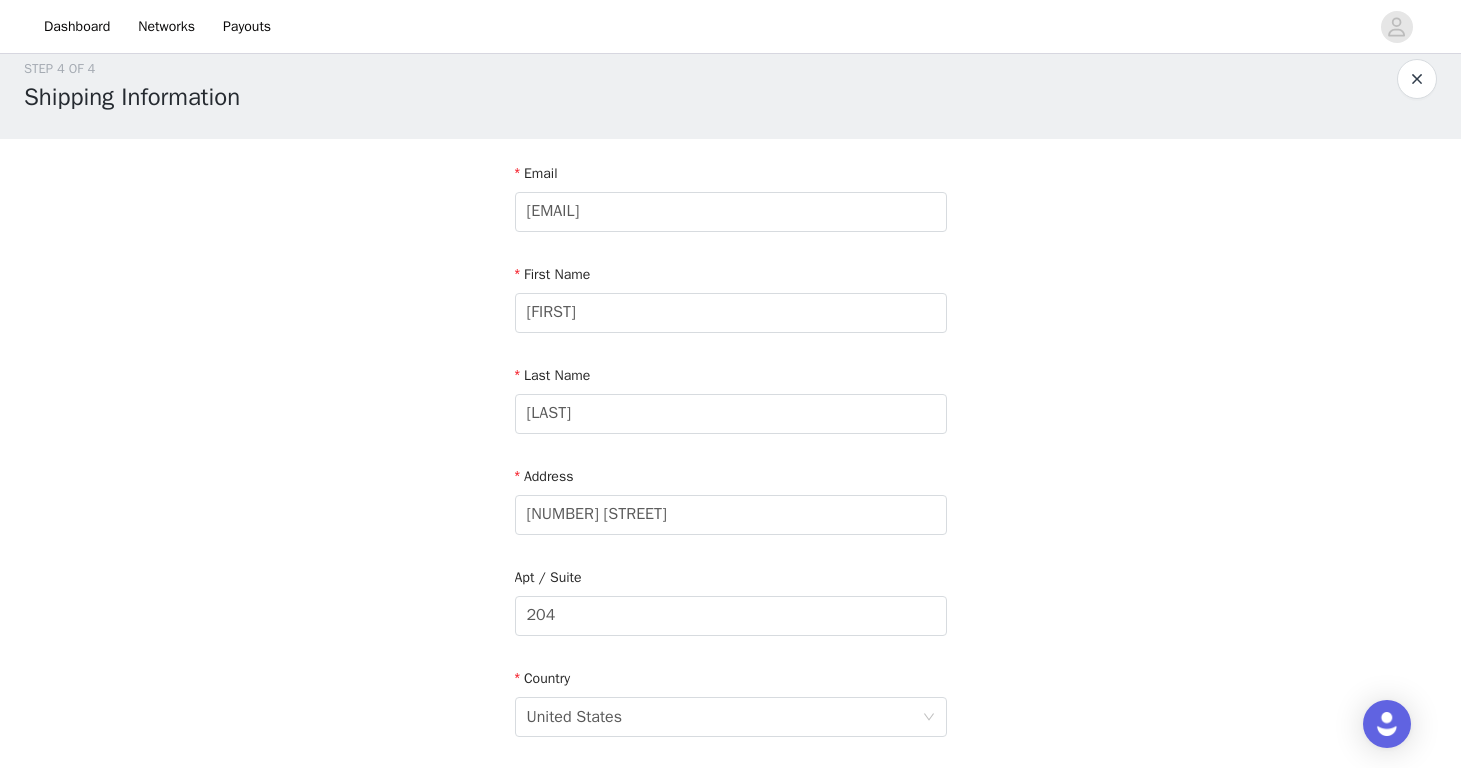 scroll, scrollTop: 27, scrollLeft: 0, axis: vertical 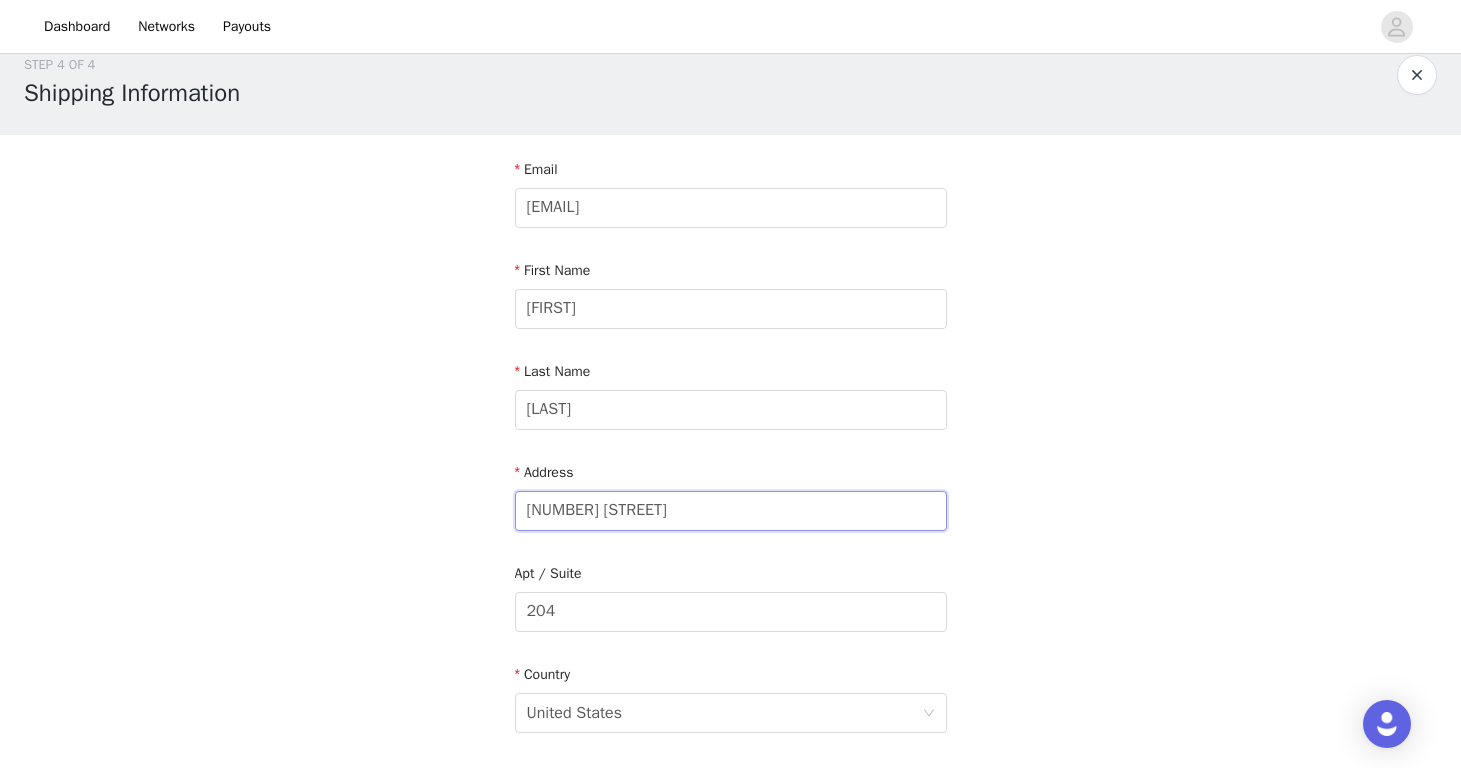 drag, startPoint x: 687, startPoint y: 503, endPoint x: 410, endPoint y: 503, distance: 277 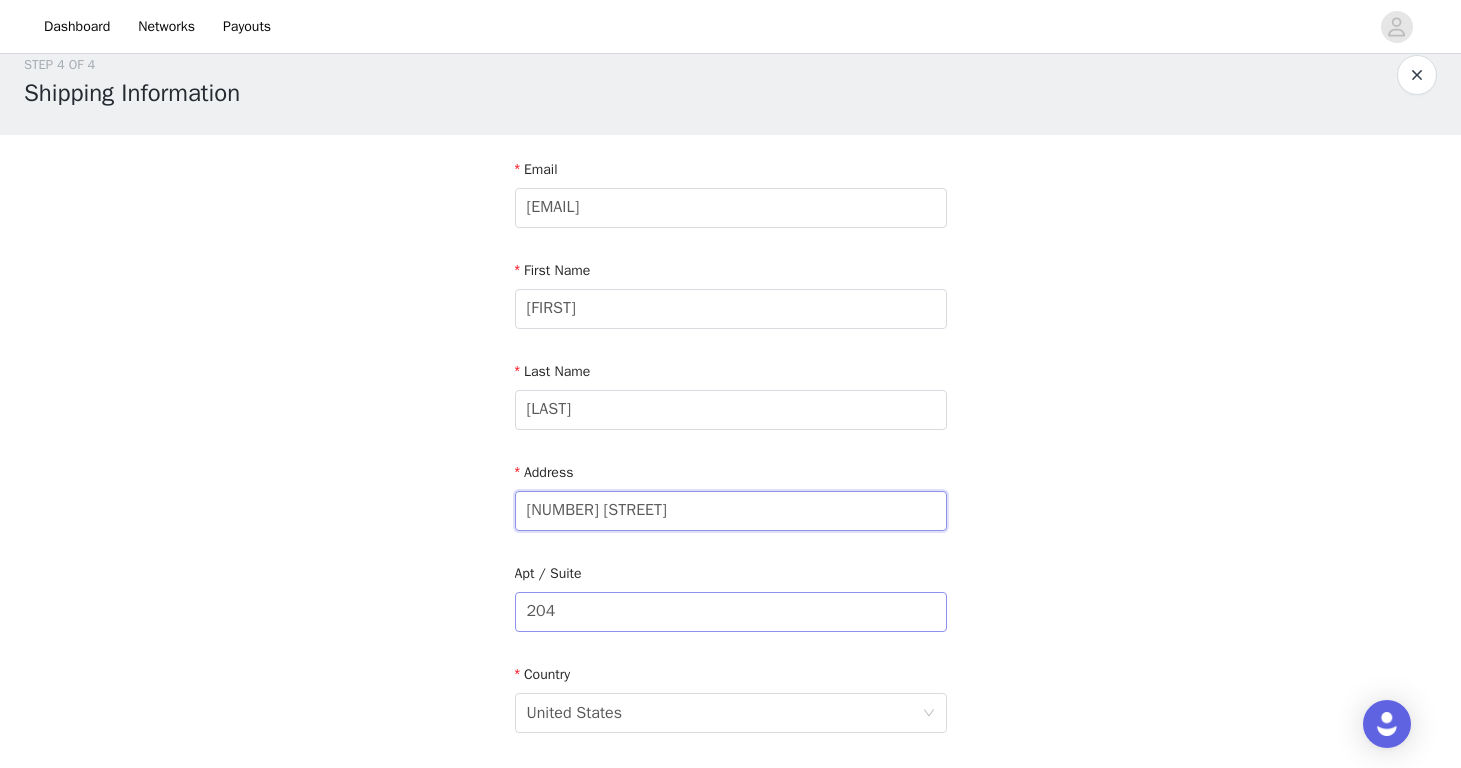 type on "[NUMBER] [STREET]" 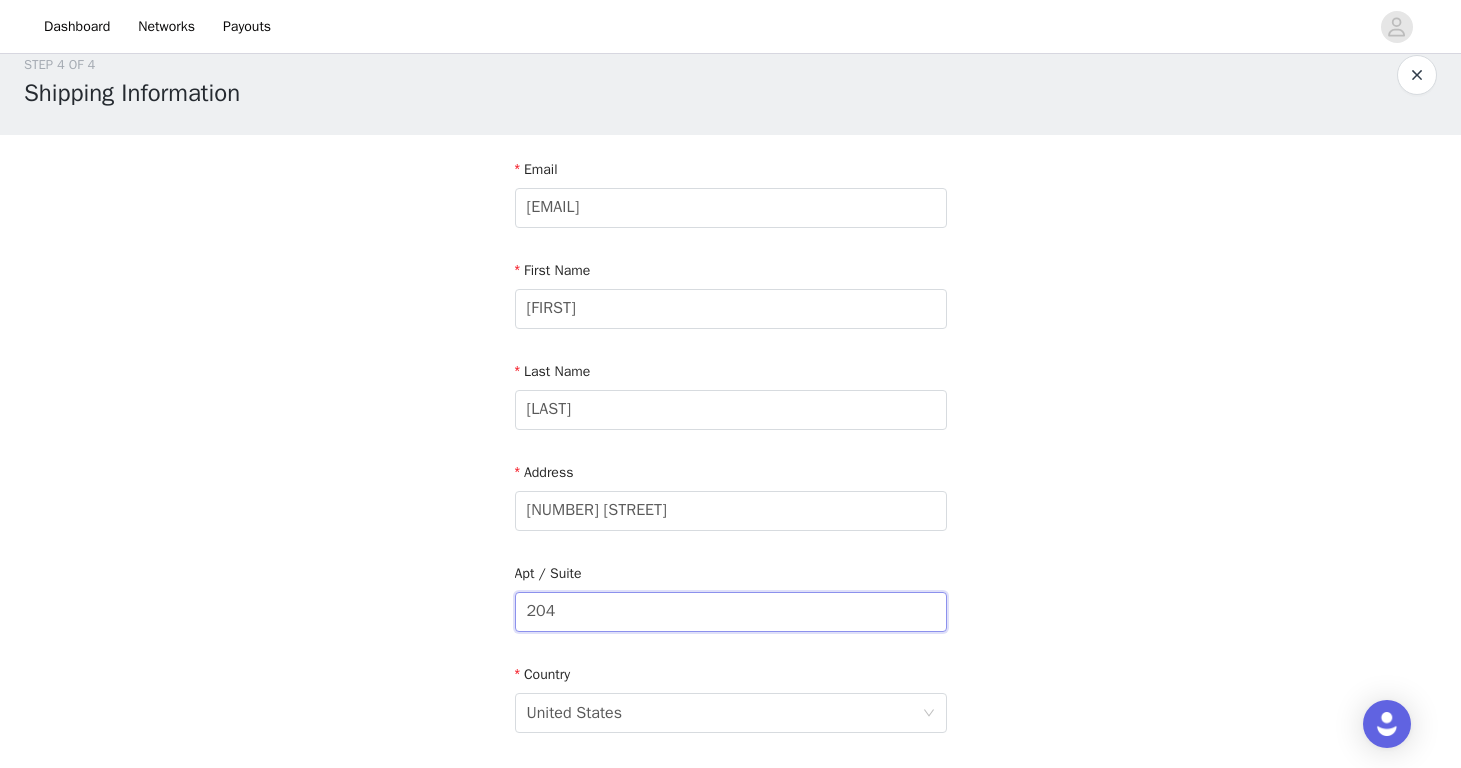 drag, startPoint x: 588, startPoint y: 606, endPoint x: 495, endPoint y: 604, distance: 93.0215 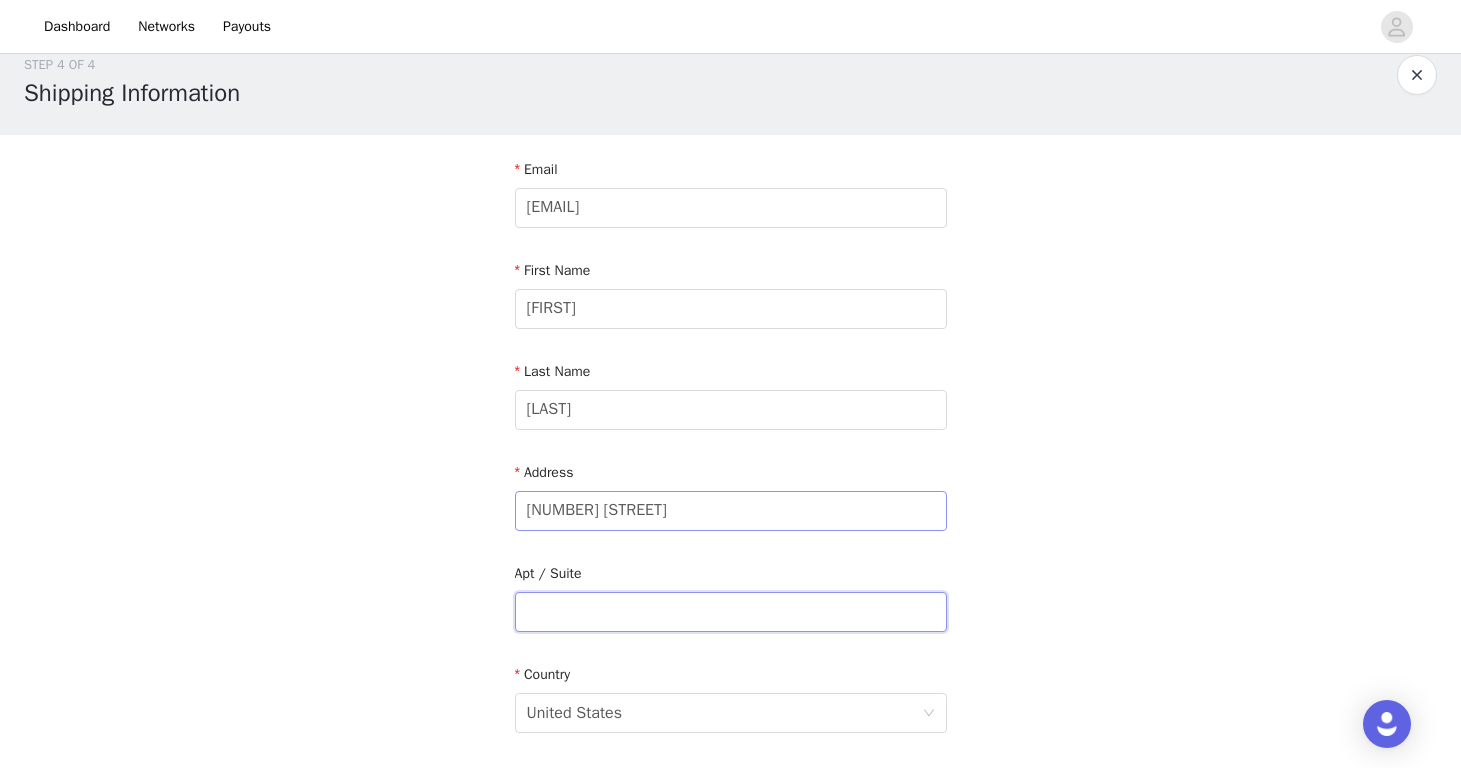 type 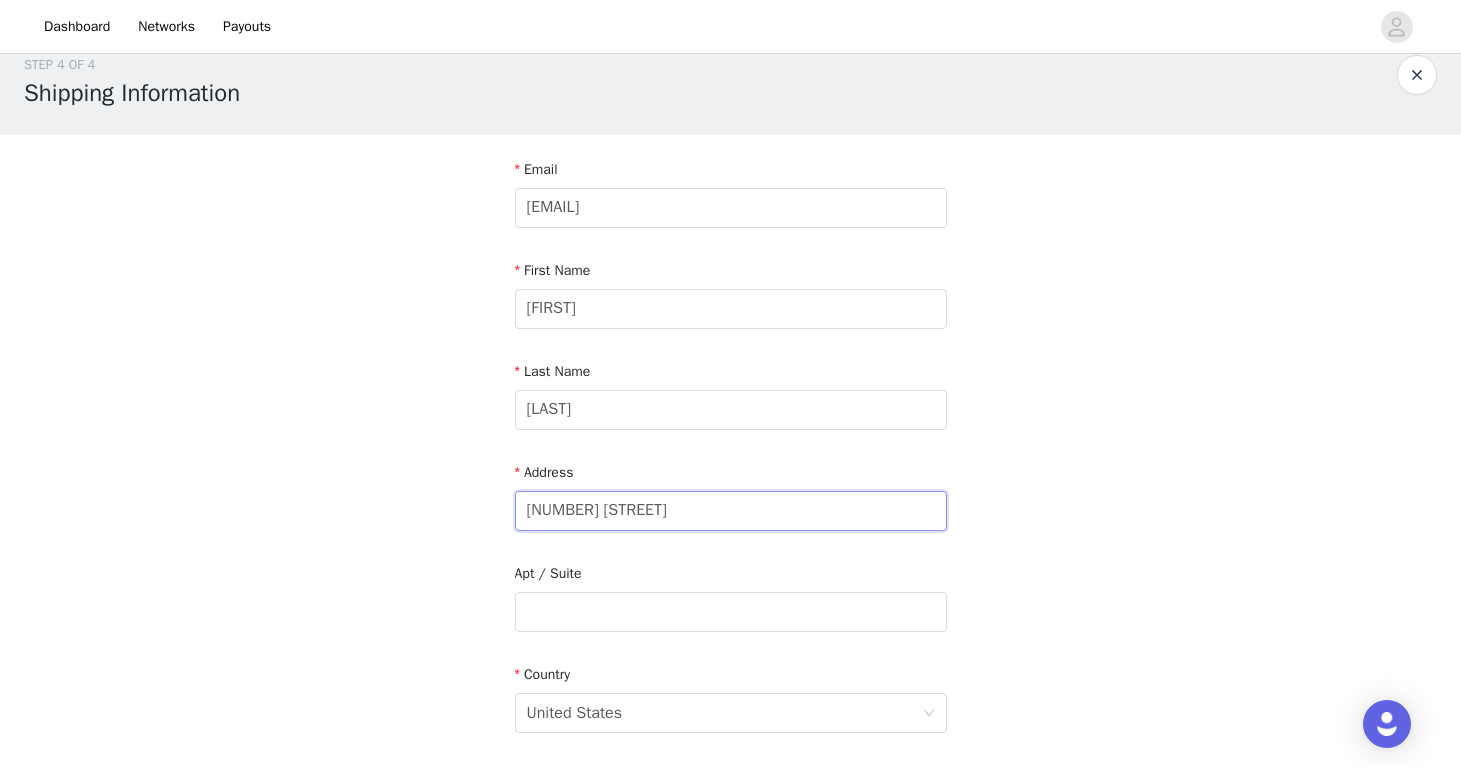 click on "[NUMBER] [STREET]" at bounding box center [731, 511] 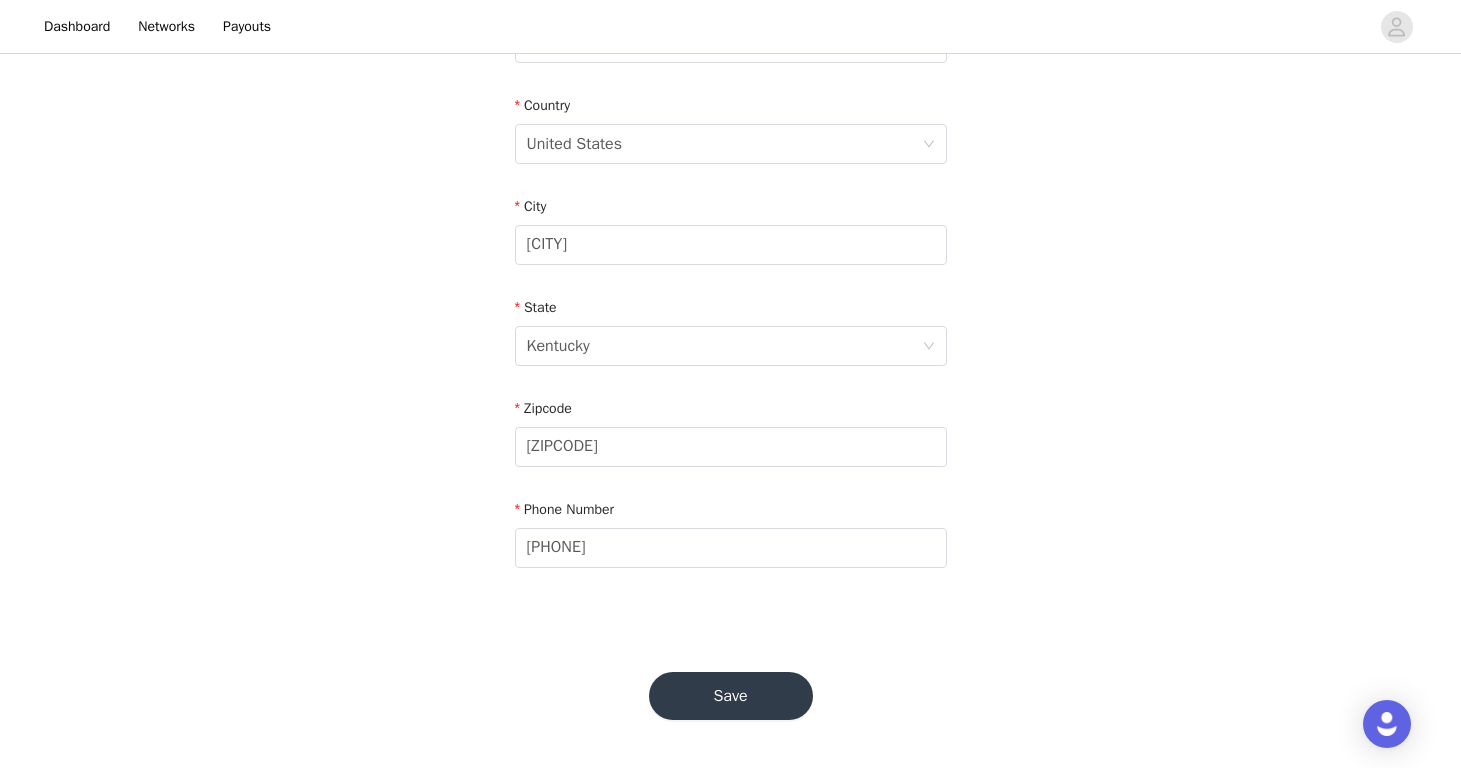 scroll, scrollTop: 595, scrollLeft: 0, axis: vertical 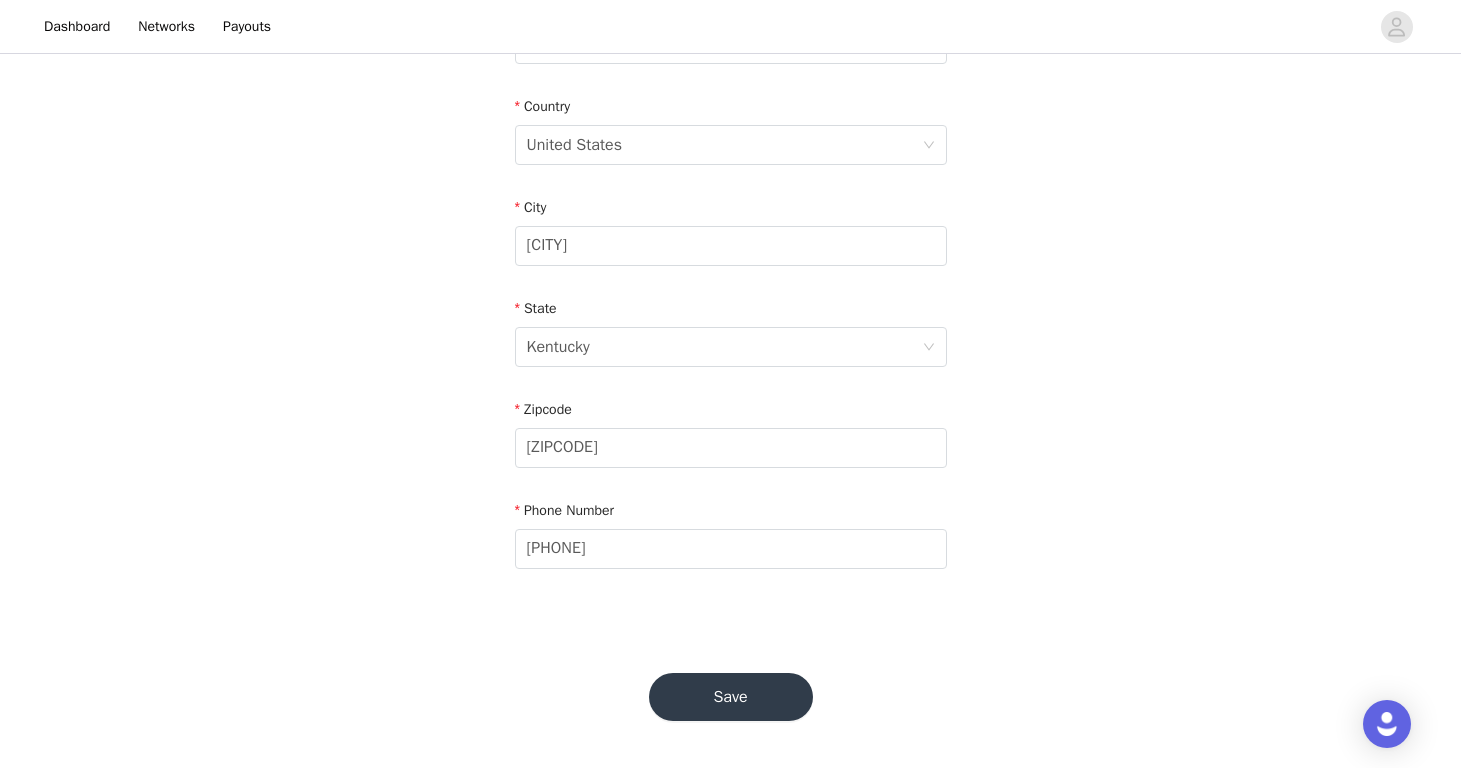 type on "[NUMBER] [STREET]" 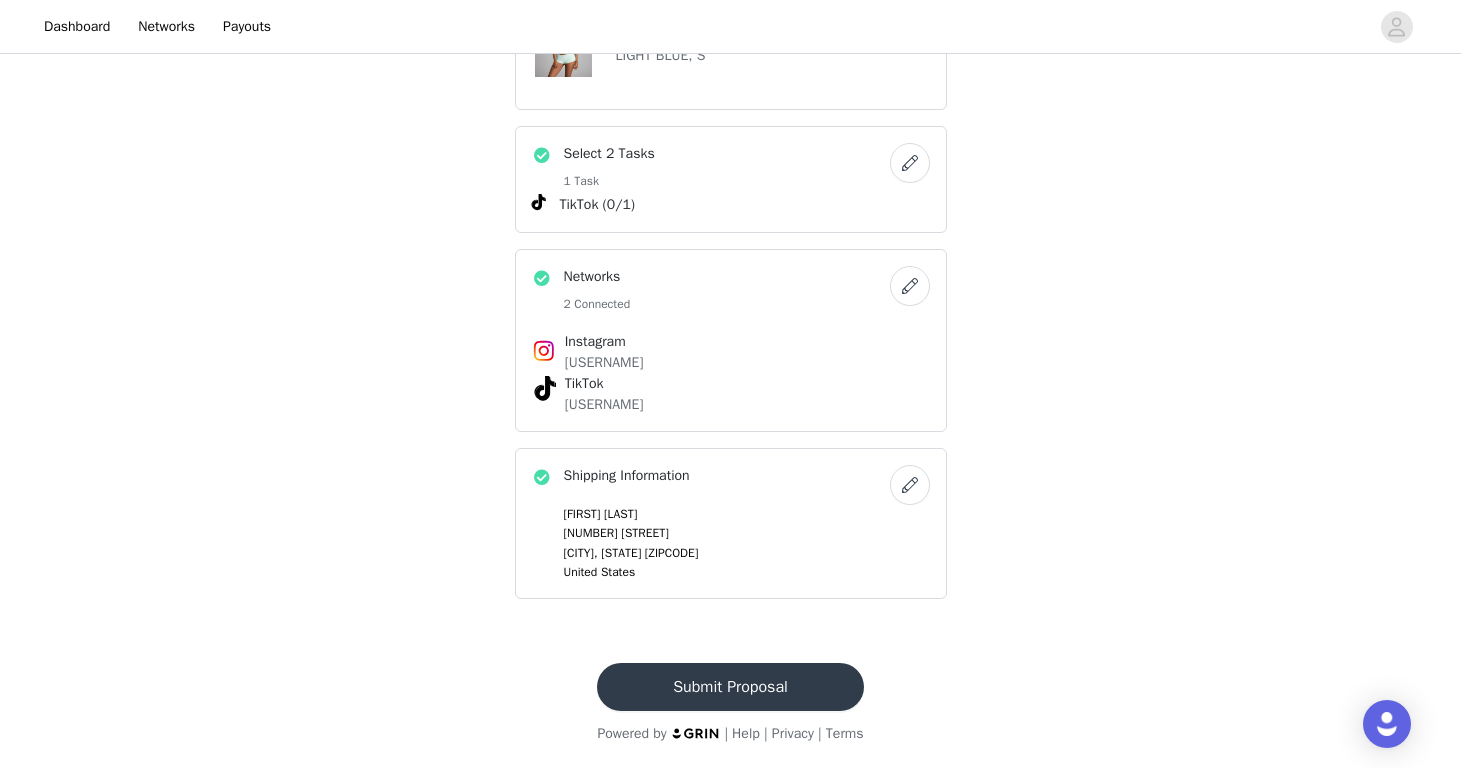 scroll, scrollTop: 1059, scrollLeft: 0, axis: vertical 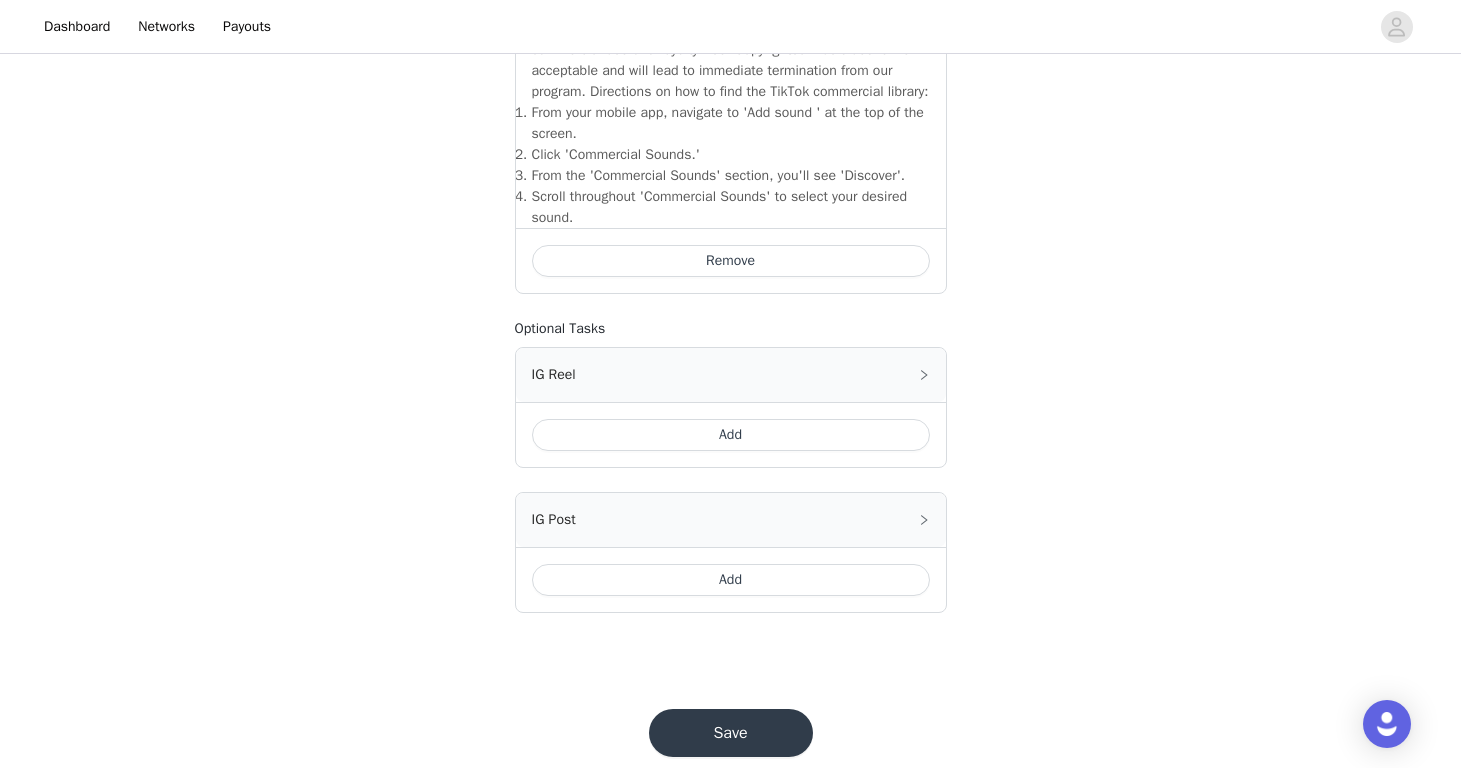 click on "Add" at bounding box center [731, 580] 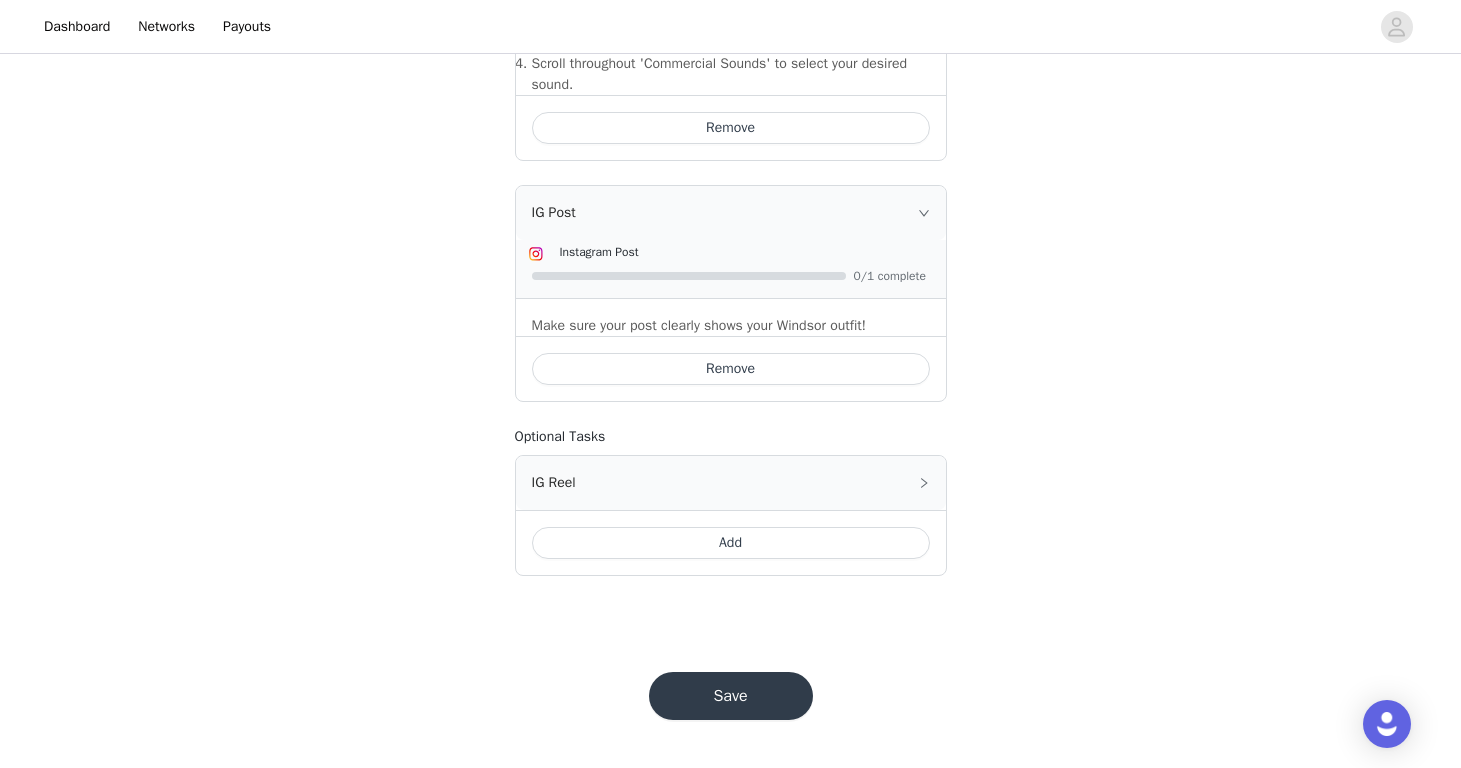 scroll, scrollTop: 870, scrollLeft: 0, axis: vertical 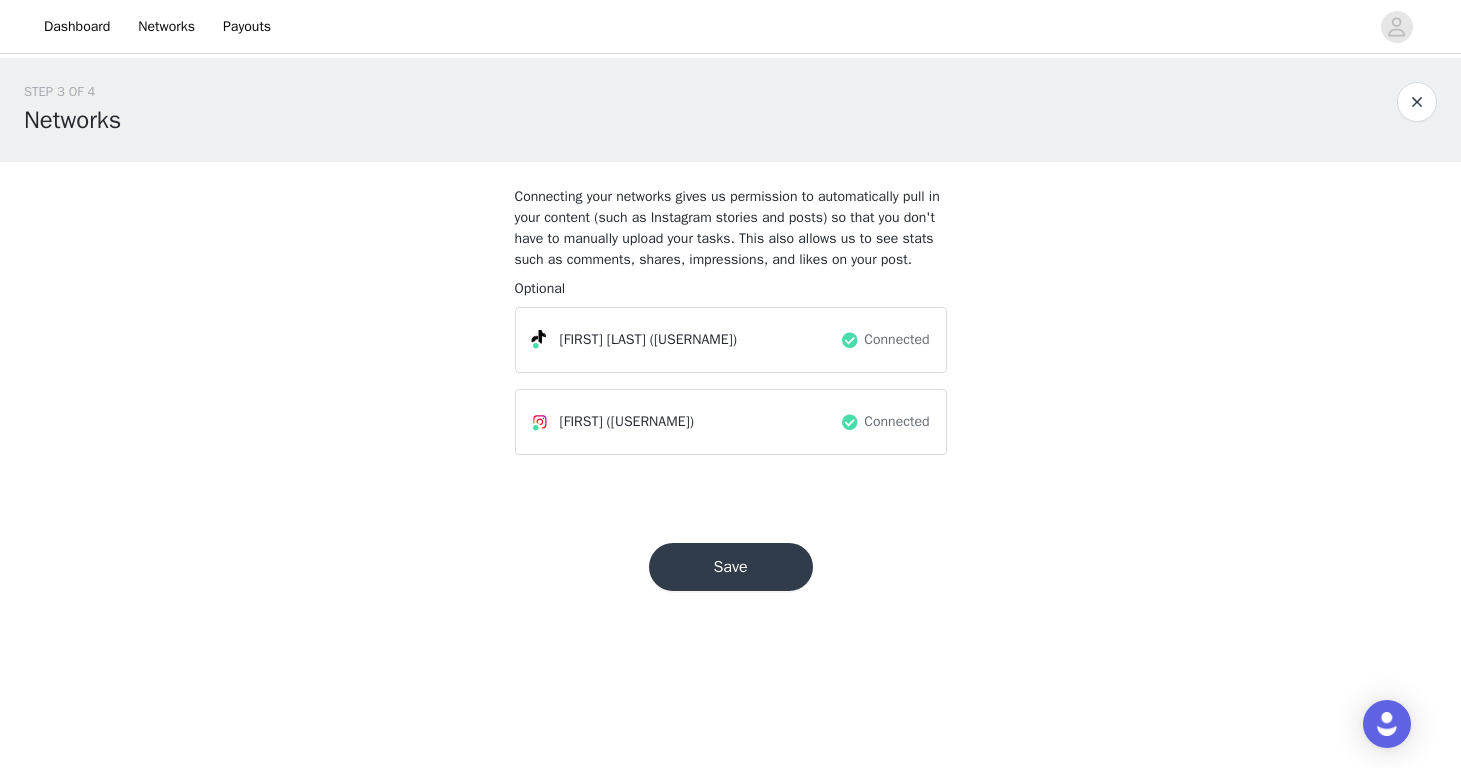 click on "Save" at bounding box center [731, 567] 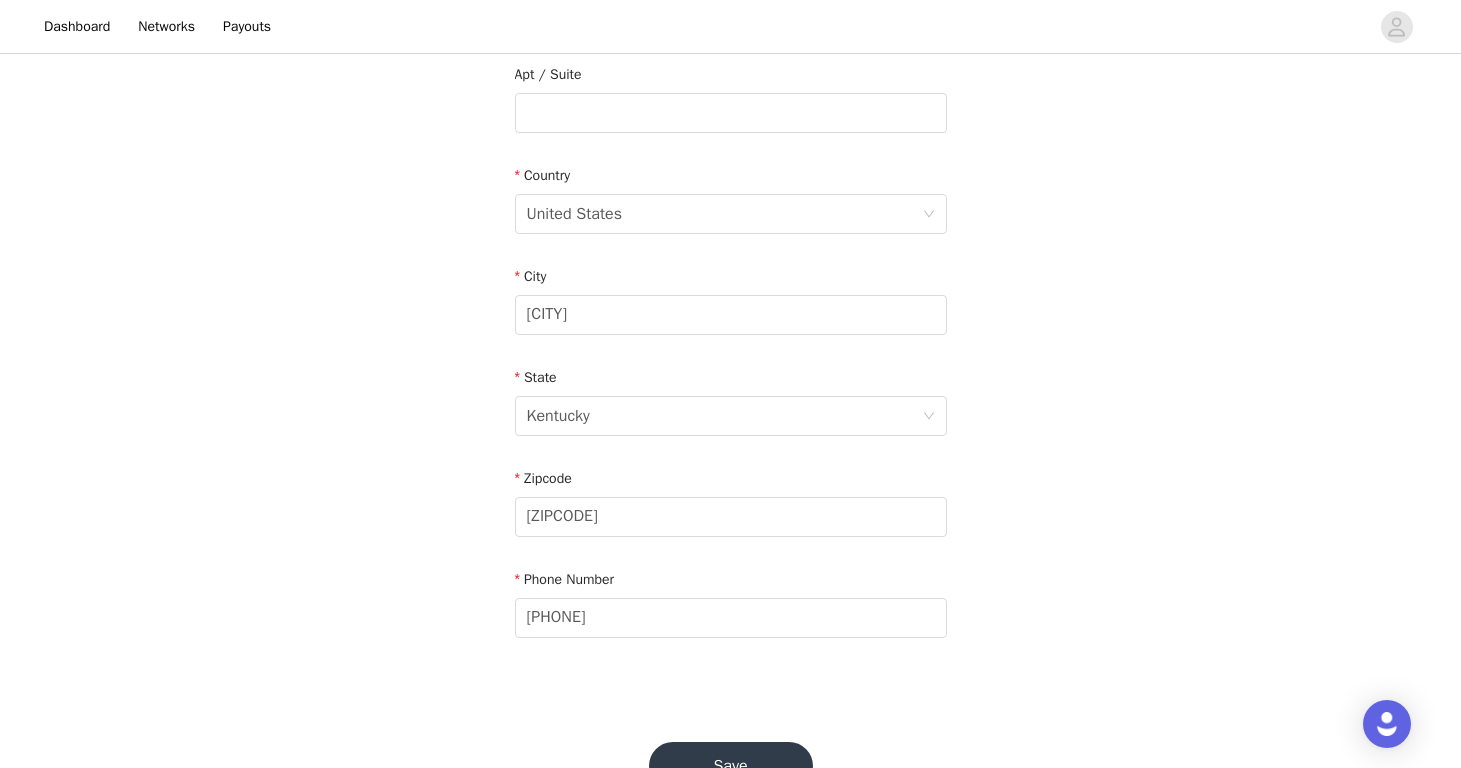 scroll, scrollTop: 395, scrollLeft: 0, axis: vertical 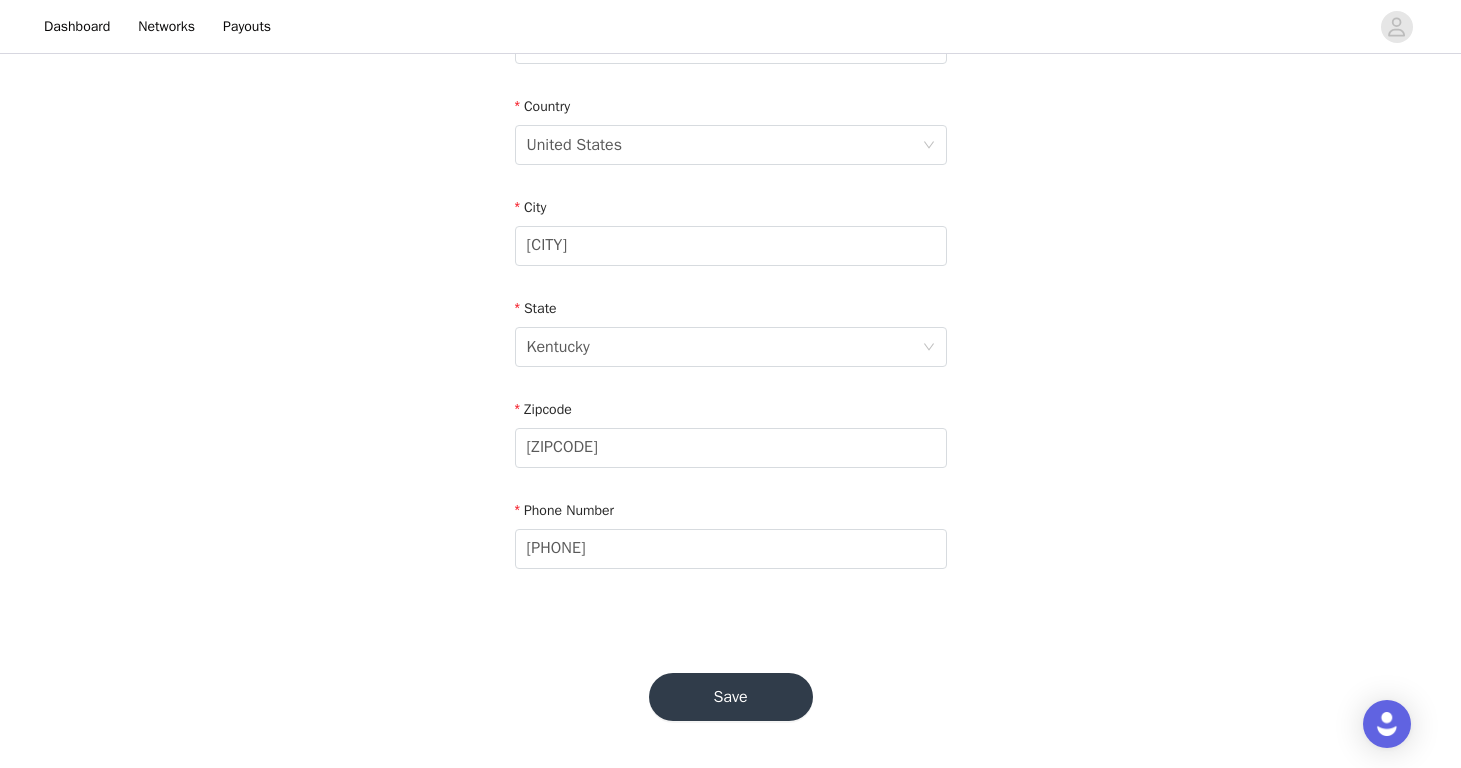 click on "Save" at bounding box center [731, 697] 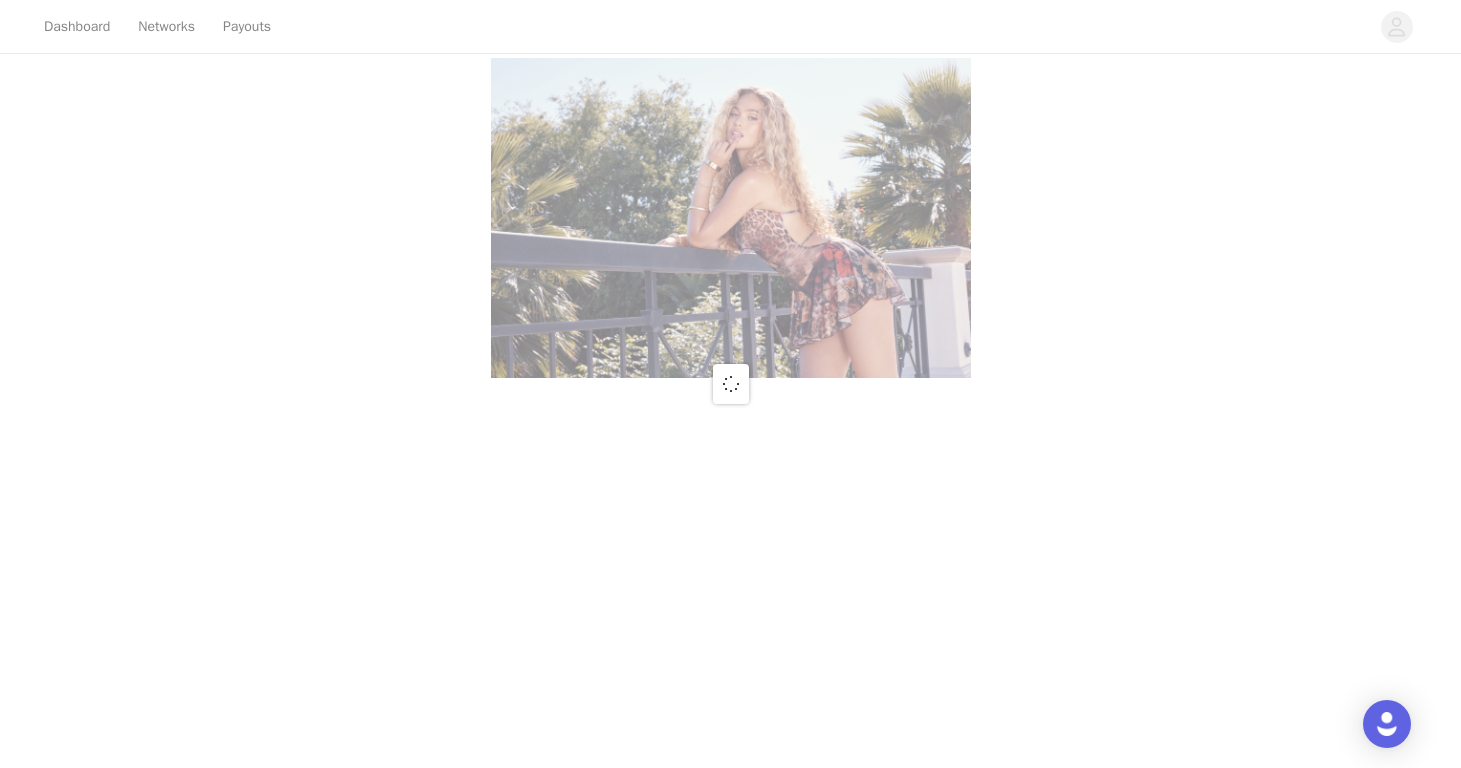 scroll, scrollTop: 0, scrollLeft: 0, axis: both 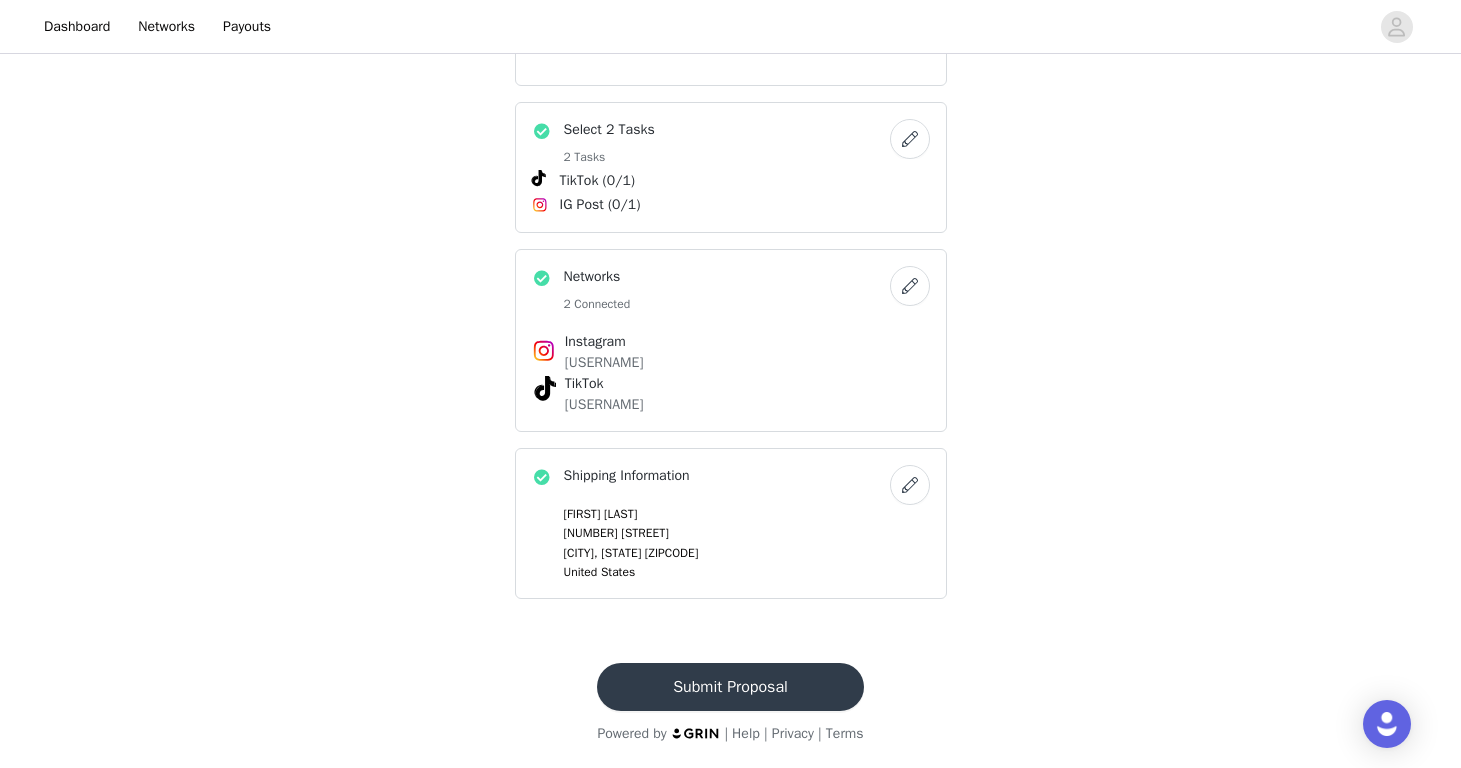 click on "Submit Proposal" at bounding box center (730, 687) 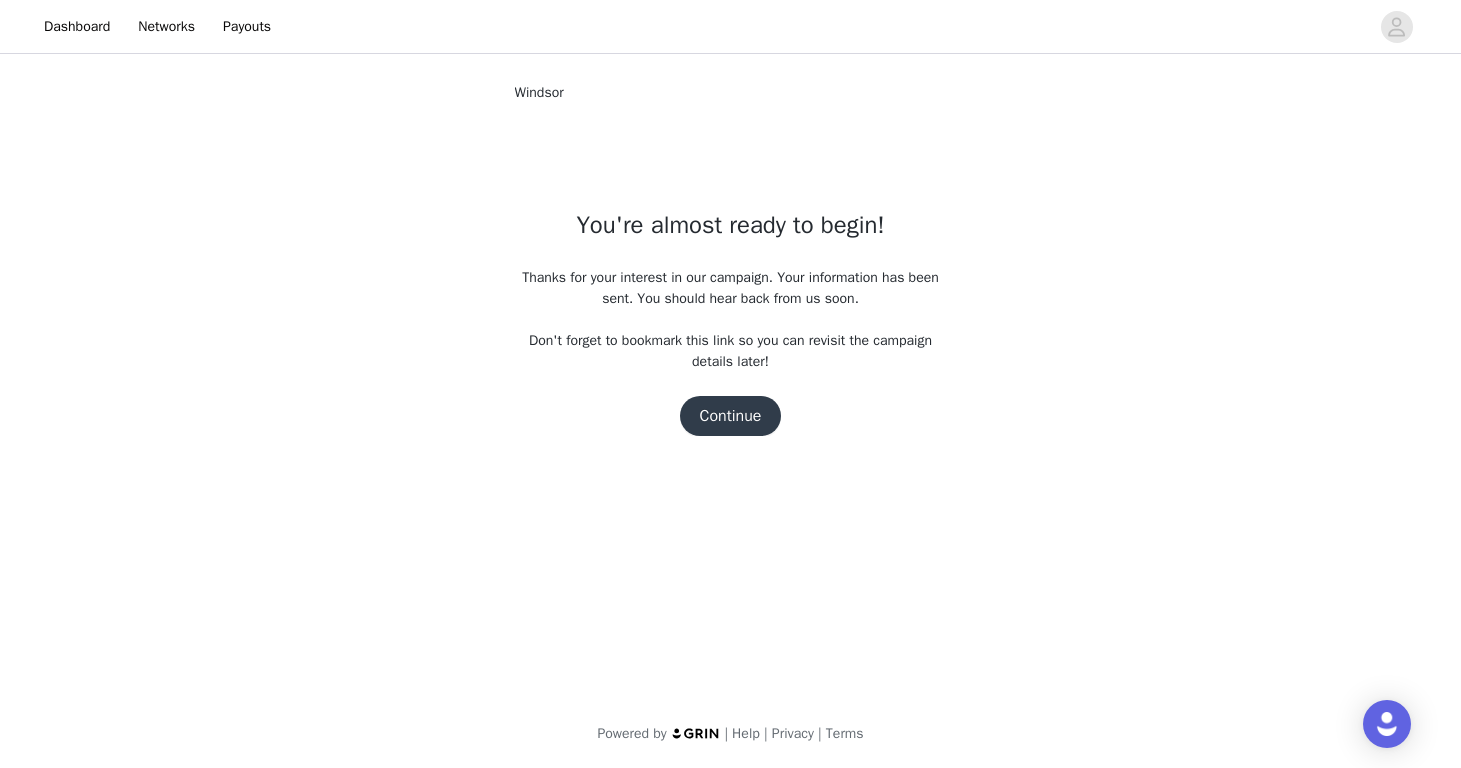 scroll, scrollTop: 0, scrollLeft: 0, axis: both 